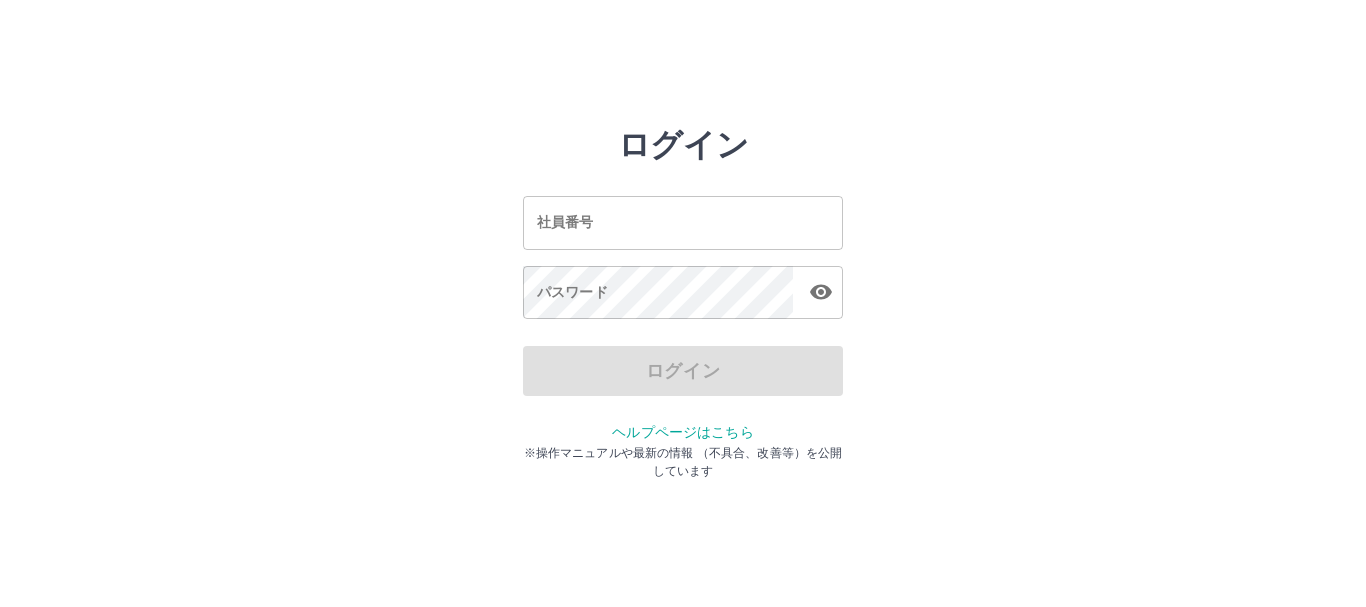 scroll, scrollTop: 0, scrollLeft: 0, axis: both 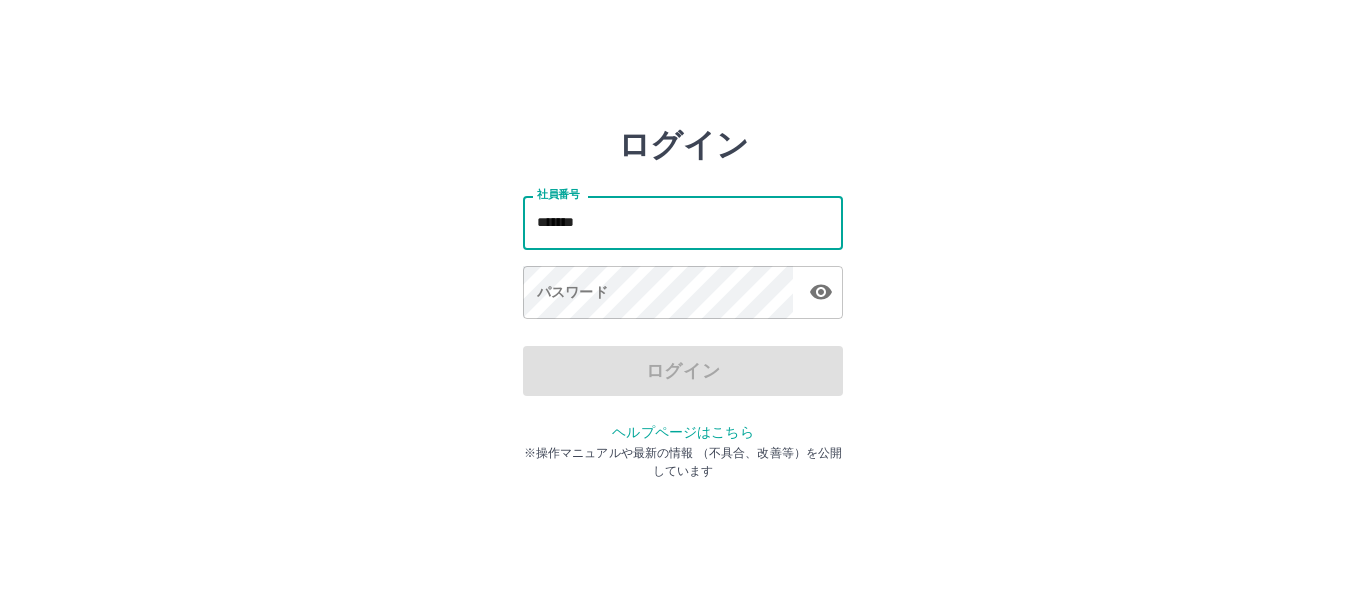 type on "*******" 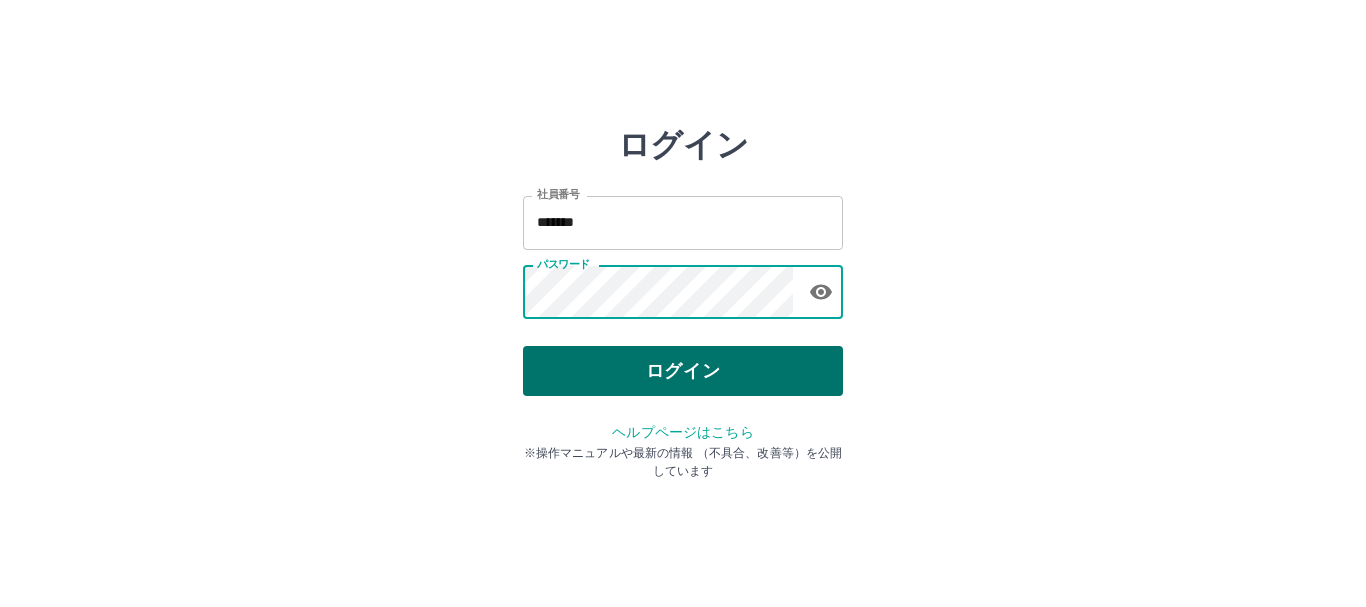 click on "ログイン" at bounding box center [683, 371] 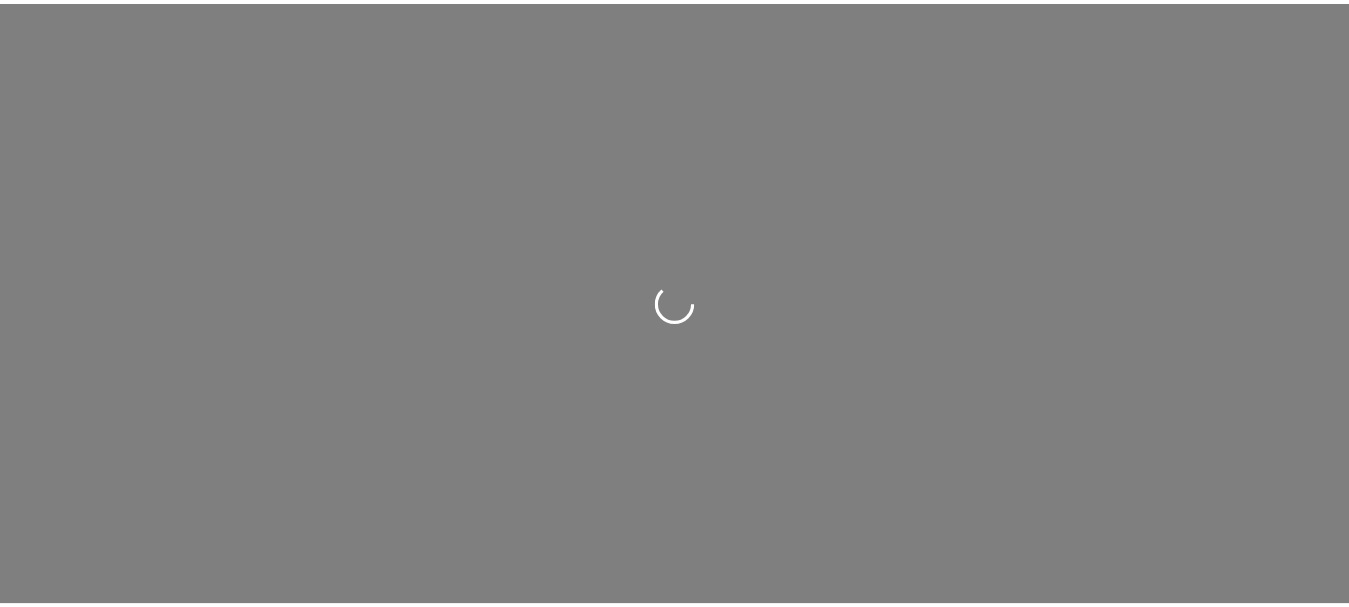 scroll, scrollTop: 0, scrollLeft: 0, axis: both 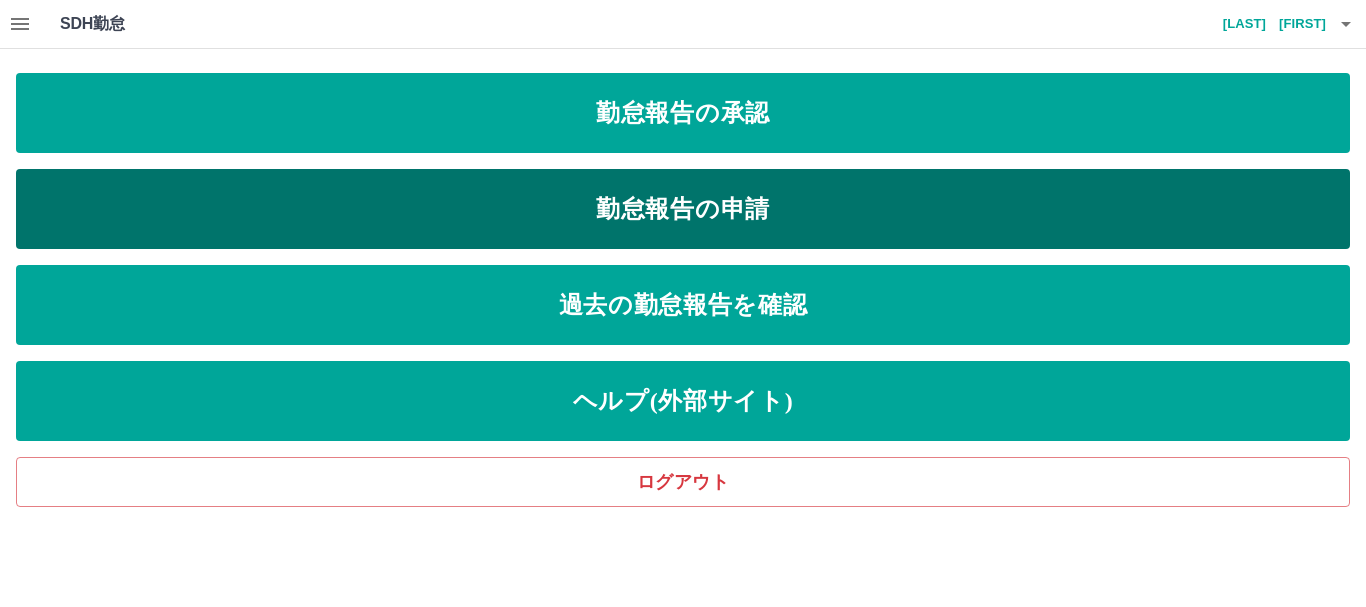 click on "勤怠報告の申請" at bounding box center [683, 209] 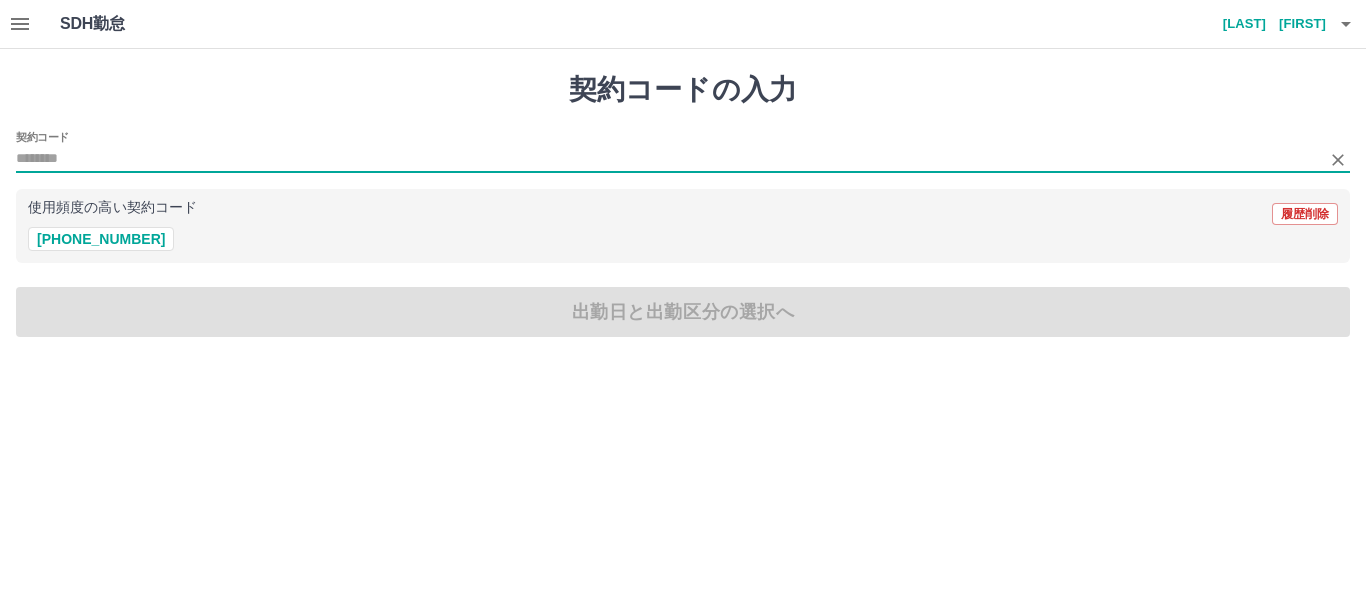 click on "契約コード" at bounding box center (668, 159) 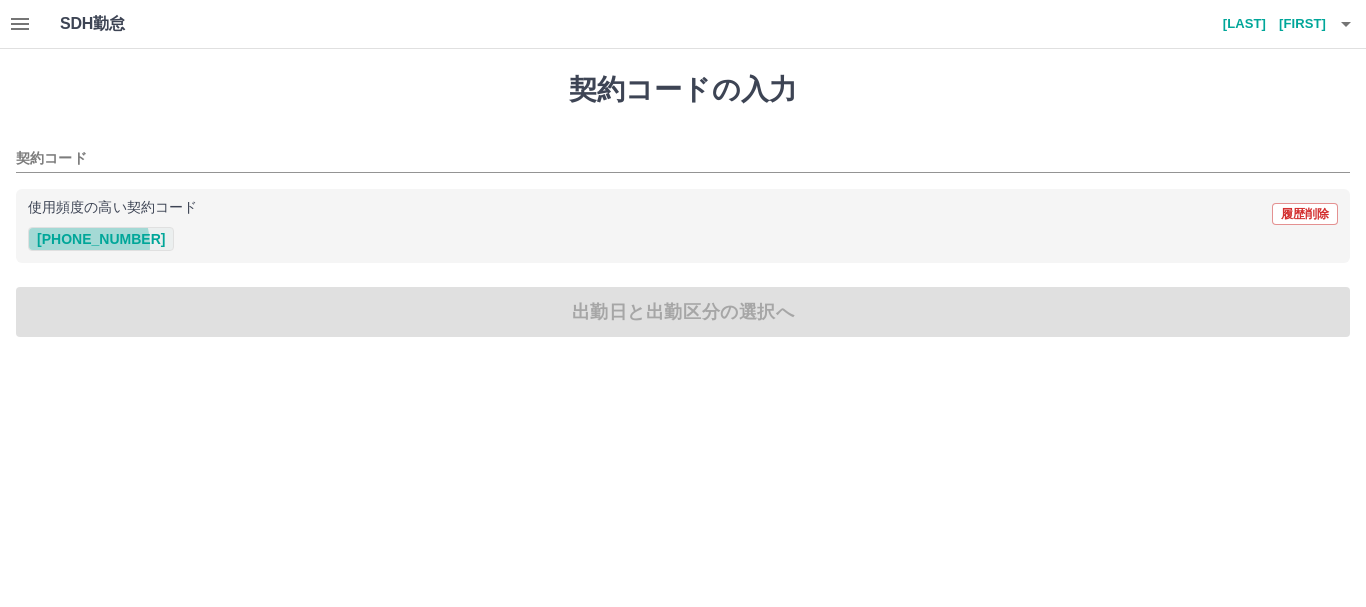 click on "43260001" at bounding box center [101, 239] 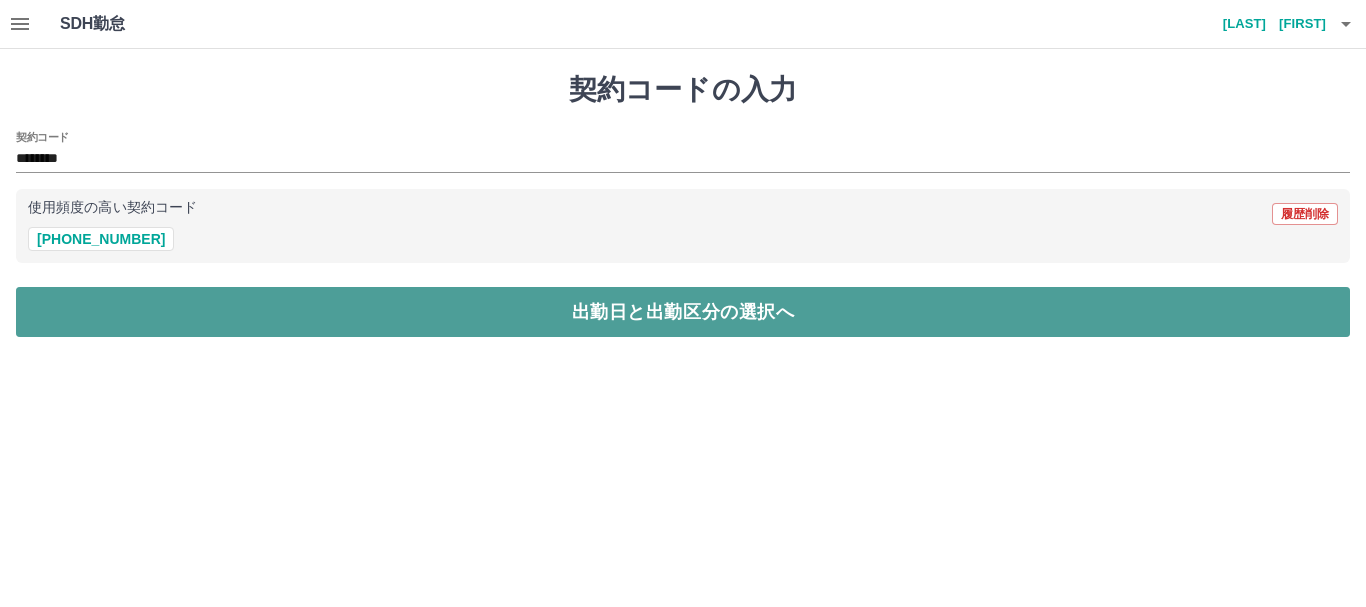 click on "出勤日と出勤区分の選択へ" at bounding box center (683, 312) 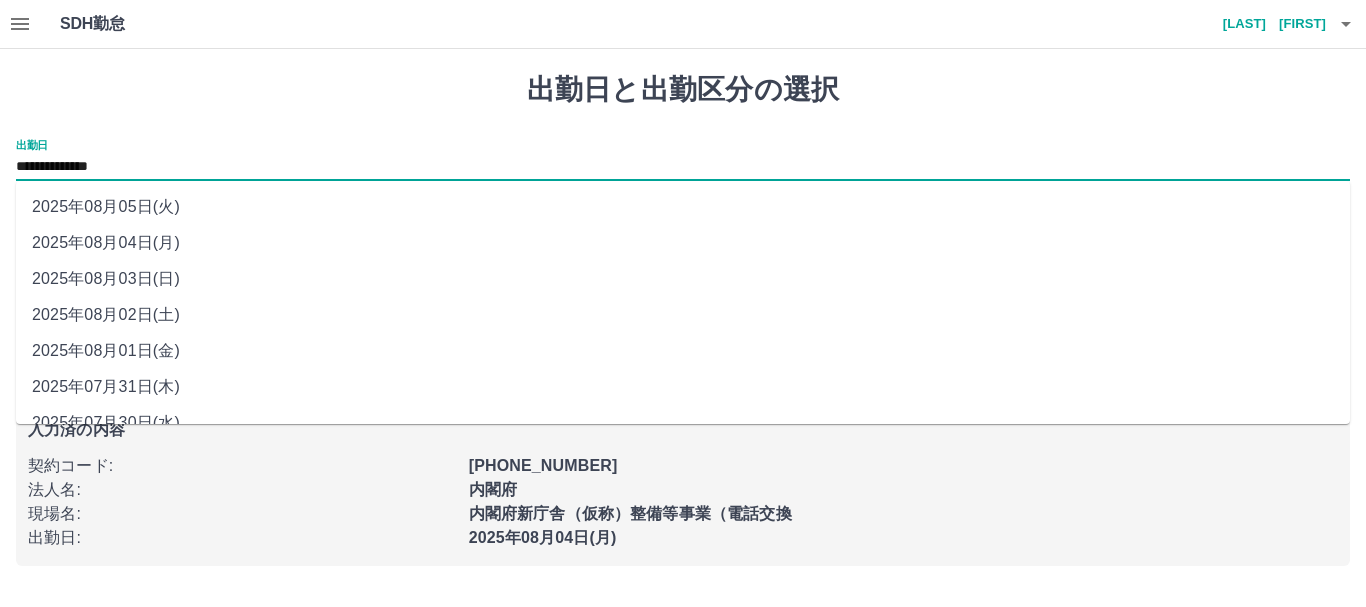 click on "**********" at bounding box center [683, 167] 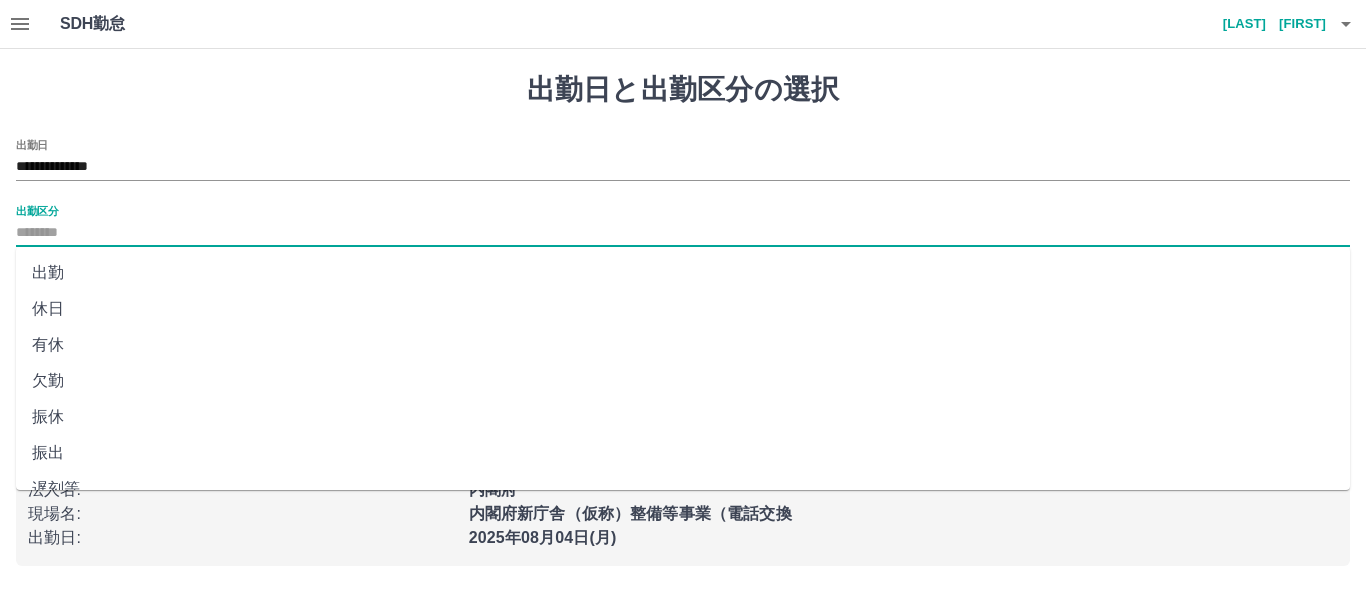 click on "出勤区分" at bounding box center [683, 233] 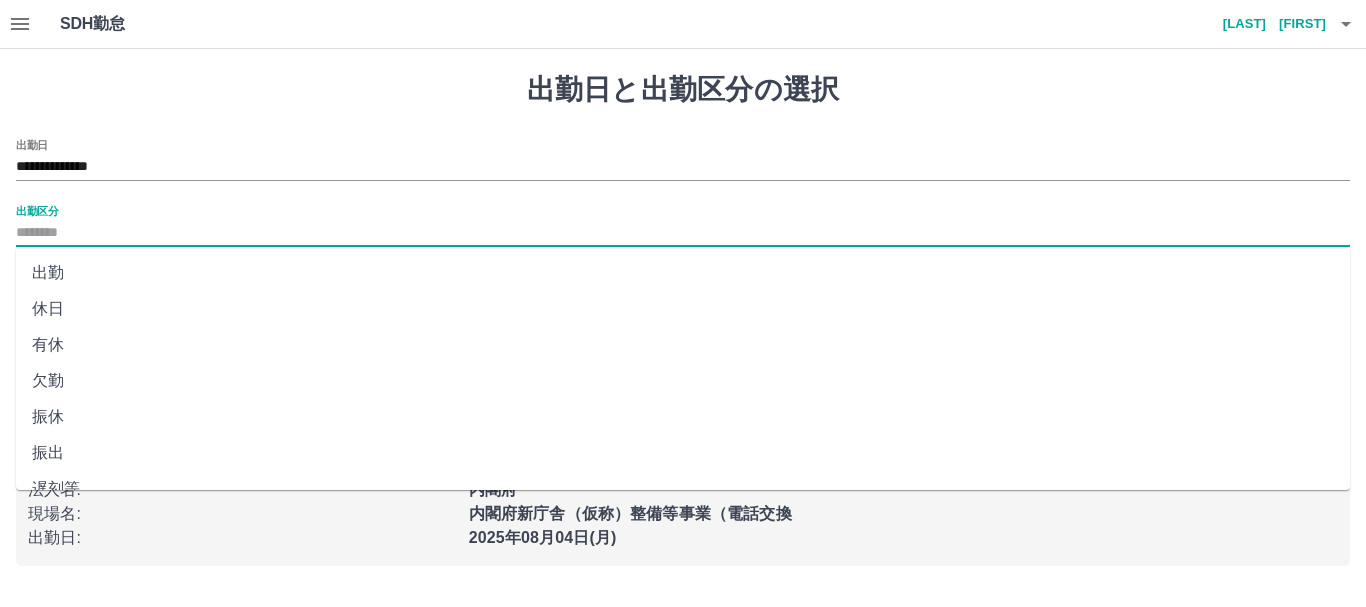 click on "出勤" at bounding box center [683, 273] 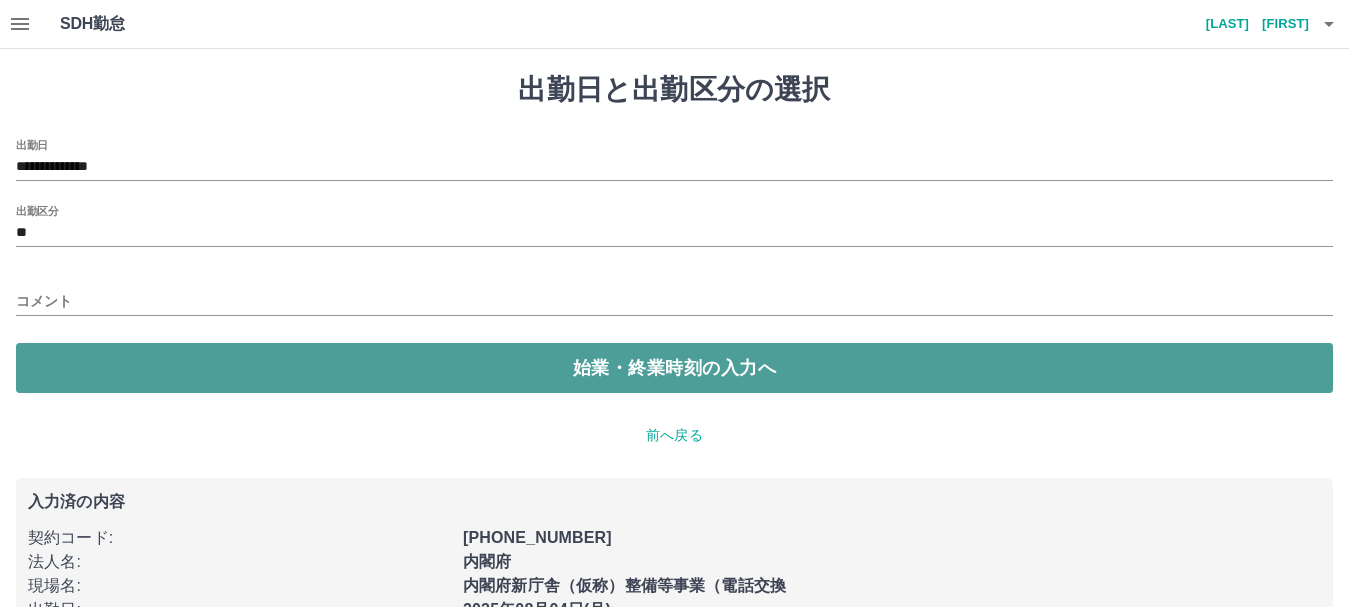 click on "始業・終業時刻の入力へ" at bounding box center (674, 368) 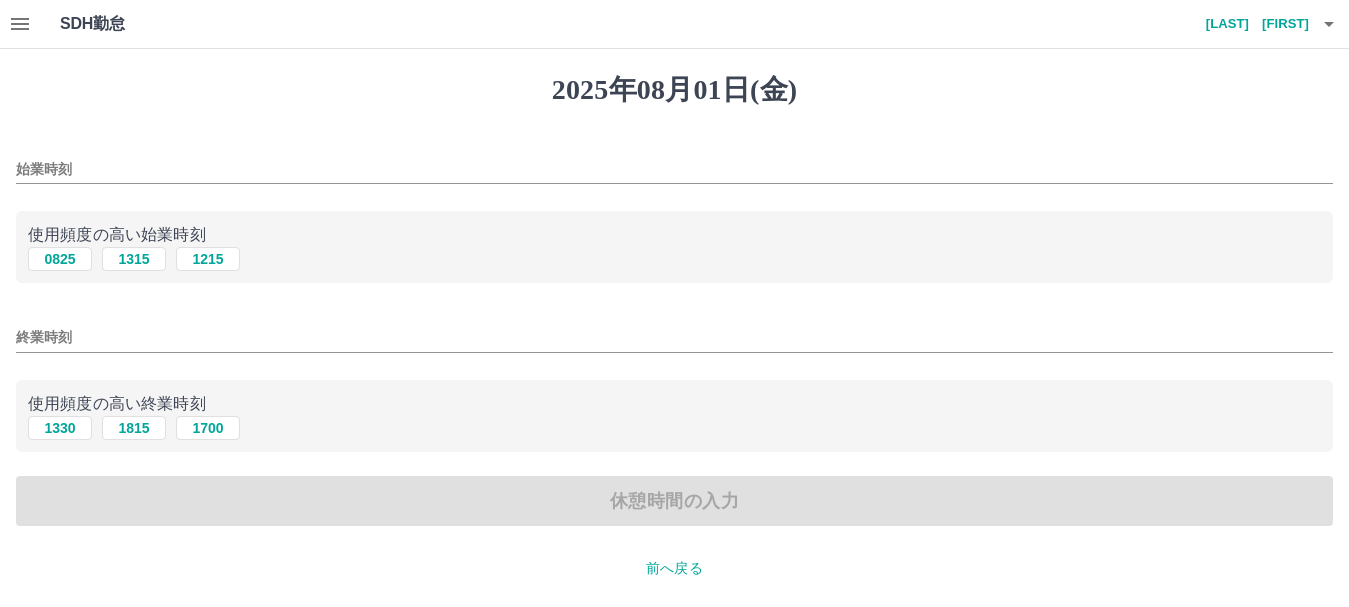 click on "始業時刻" at bounding box center (674, 169) 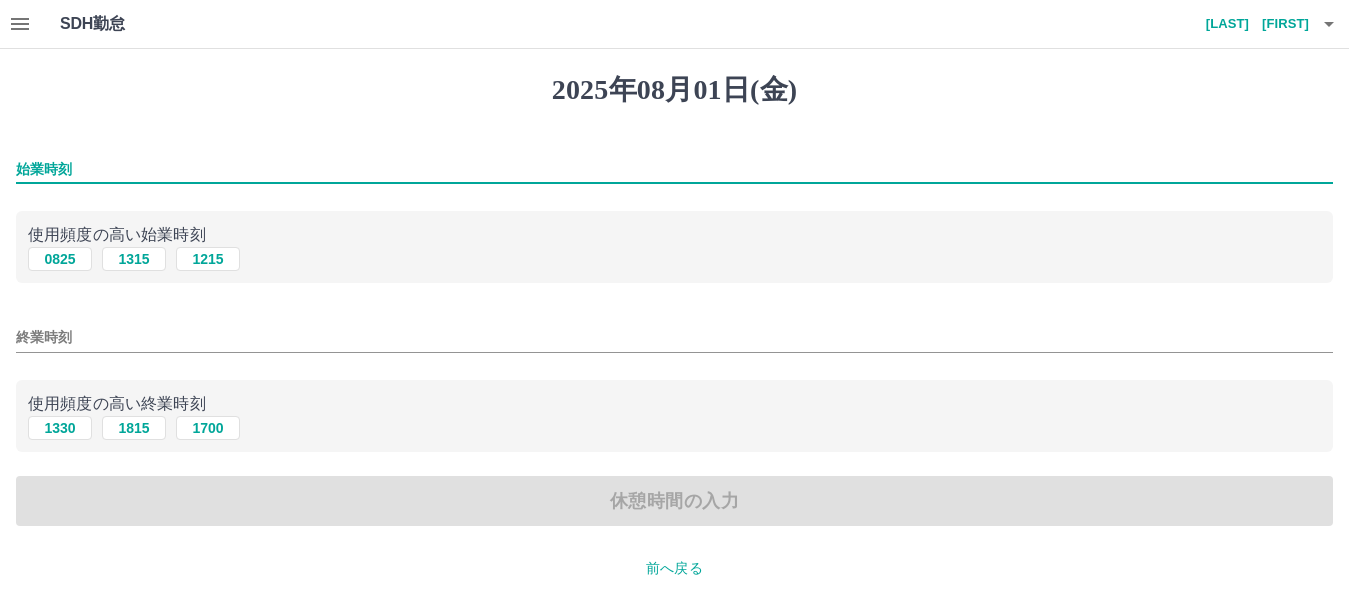 type on "***" 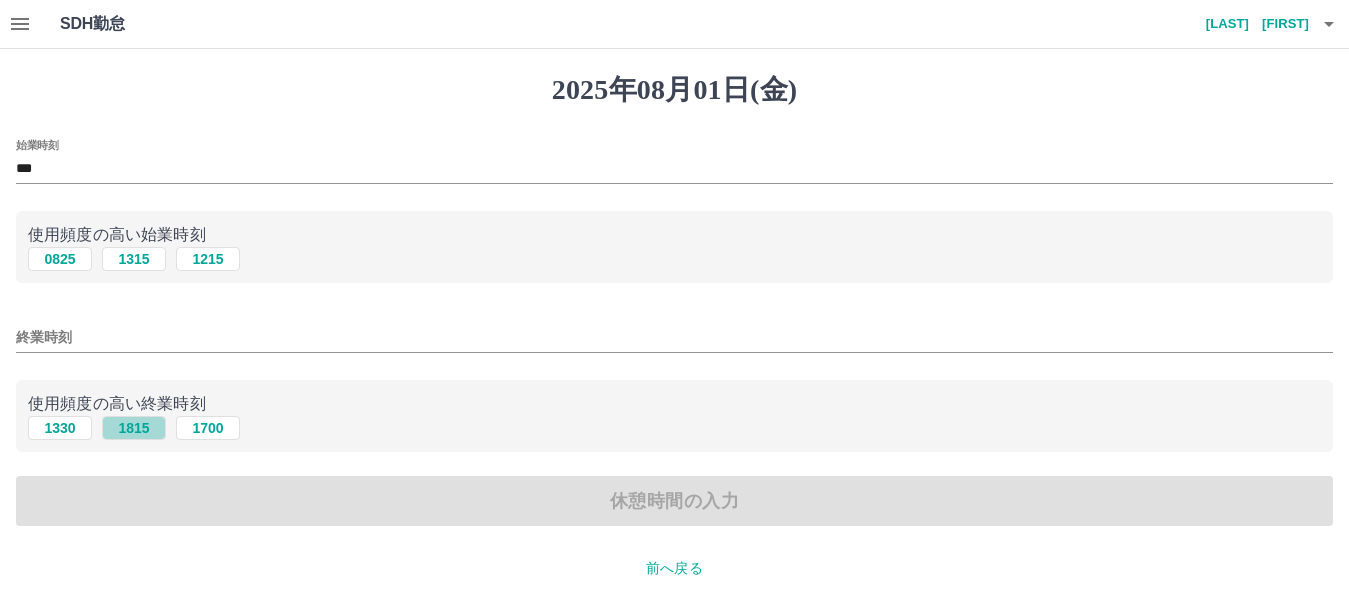 click on "1815" at bounding box center (134, 428) 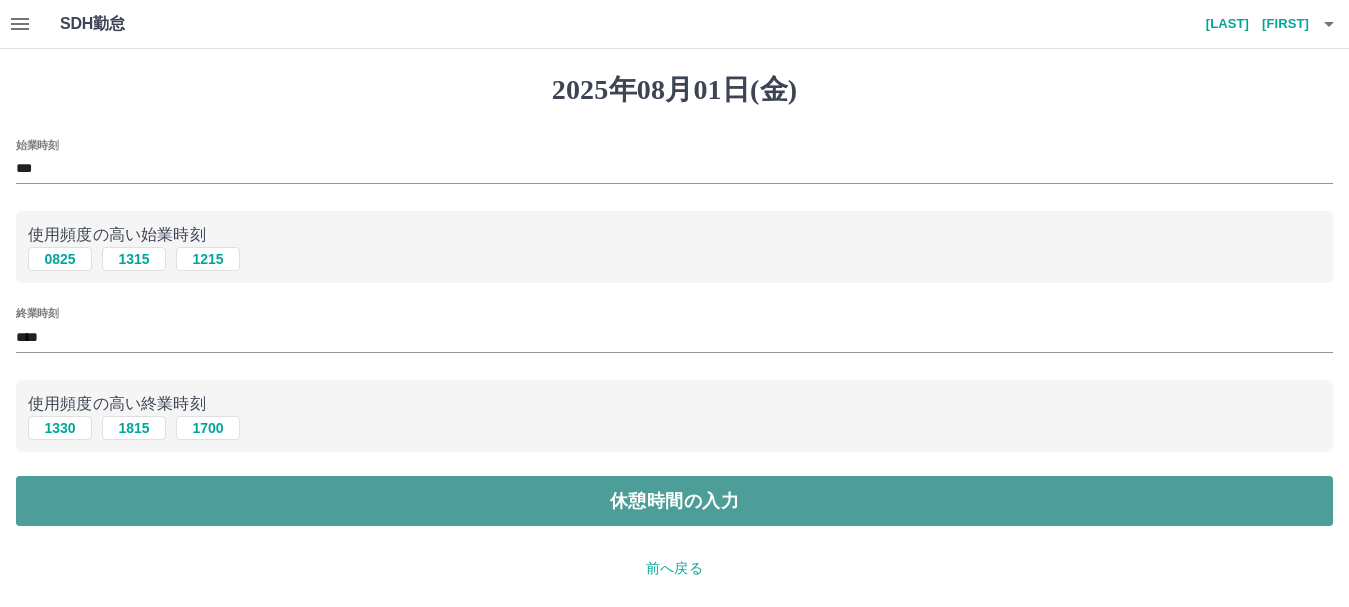 click on "休憩時間の入力" at bounding box center [674, 501] 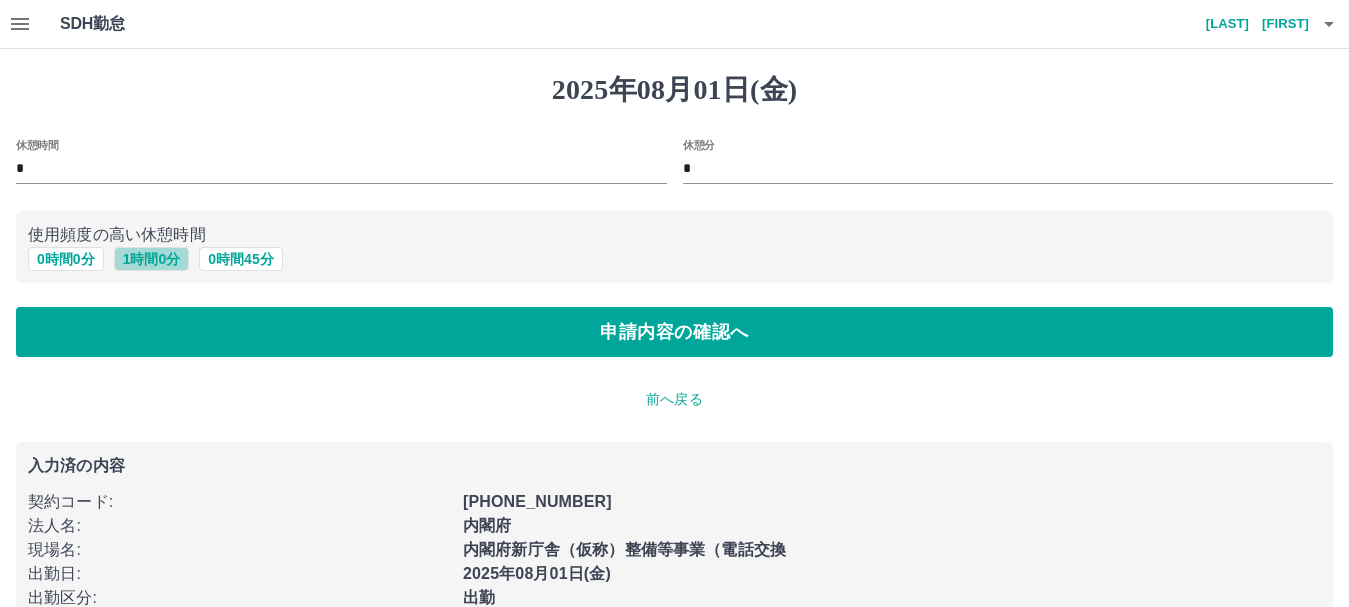 click on "1 時間 0 分" at bounding box center (152, 259) 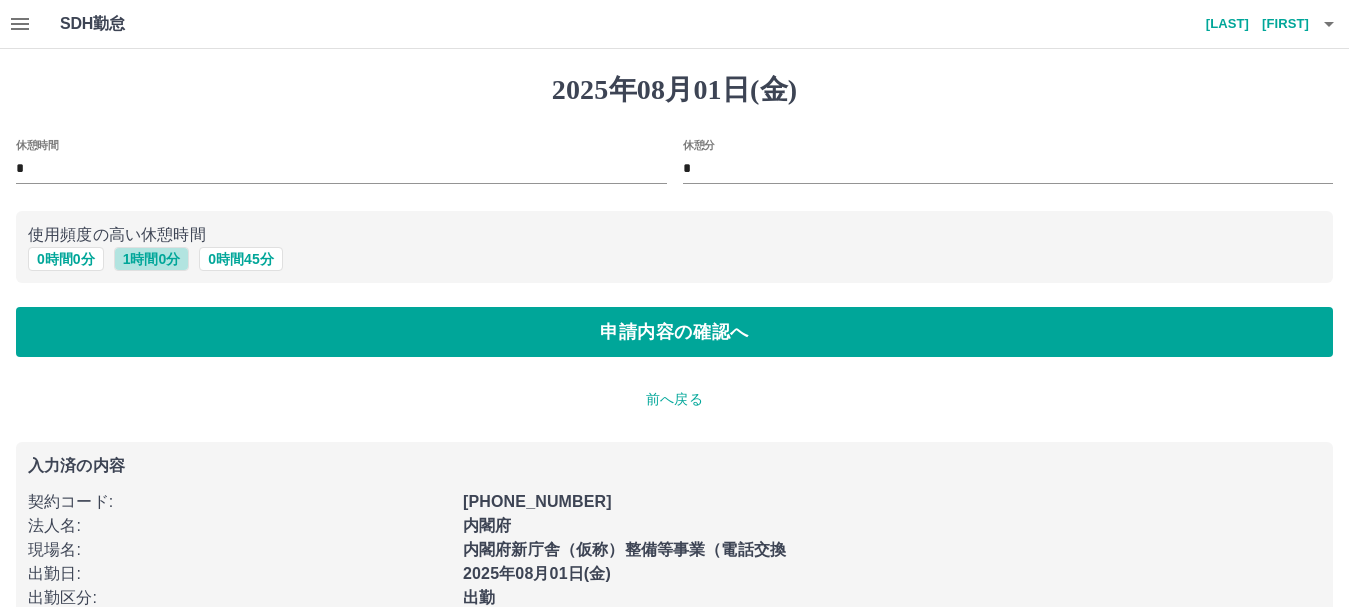 type on "*" 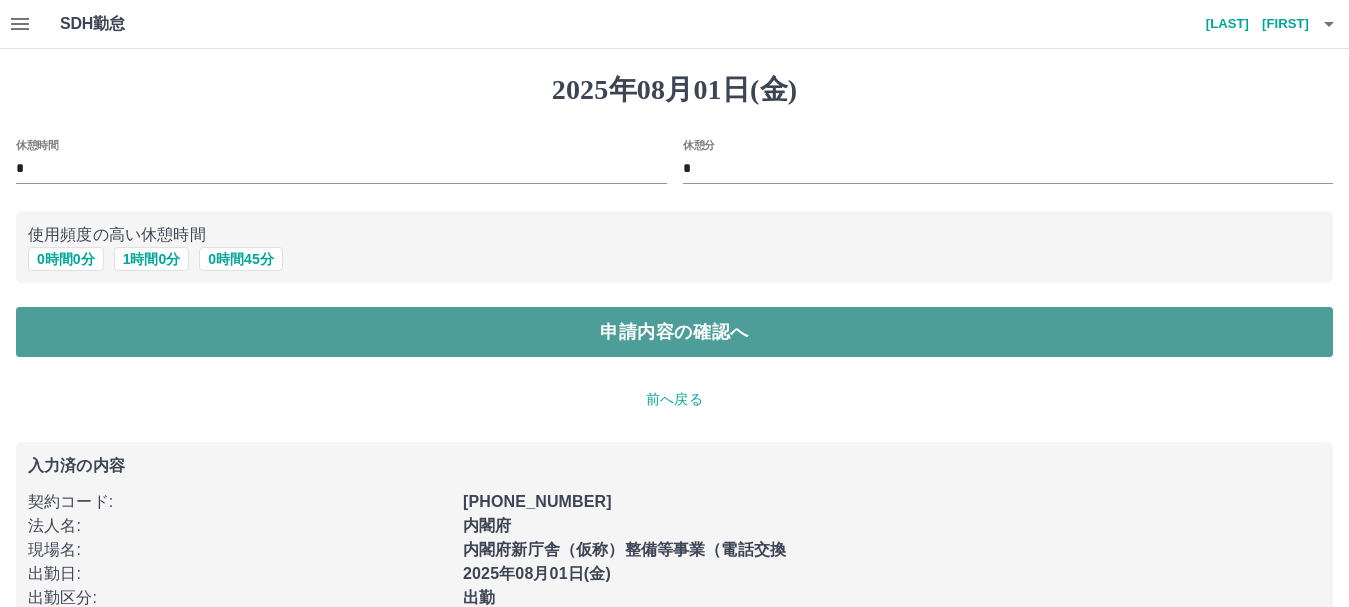 click on "申請内容の確認へ" at bounding box center (674, 332) 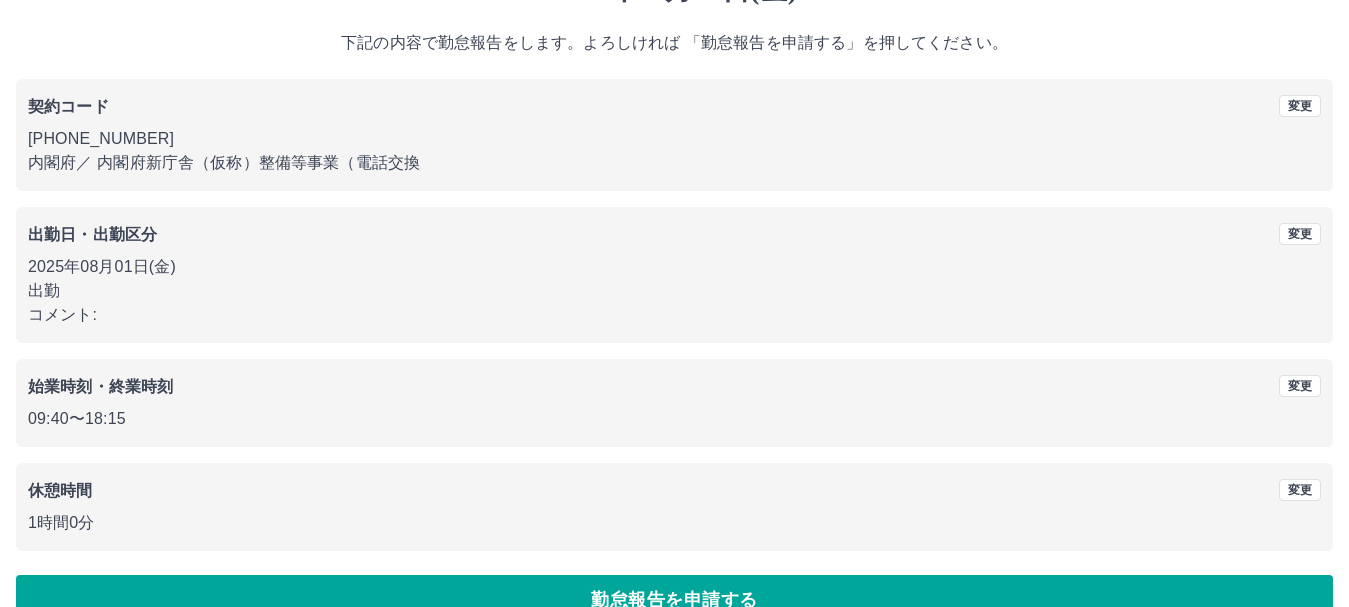 scroll, scrollTop: 142, scrollLeft: 0, axis: vertical 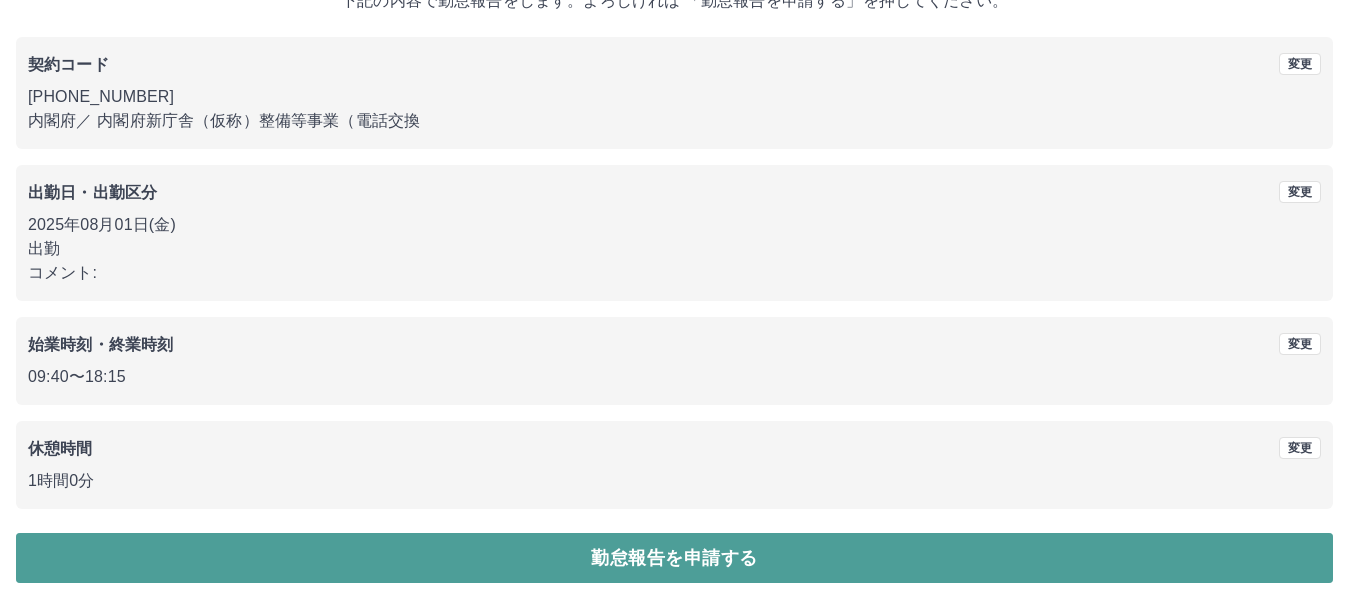 click on "勤怠報告を申請する" at bounding box center [674, 558] 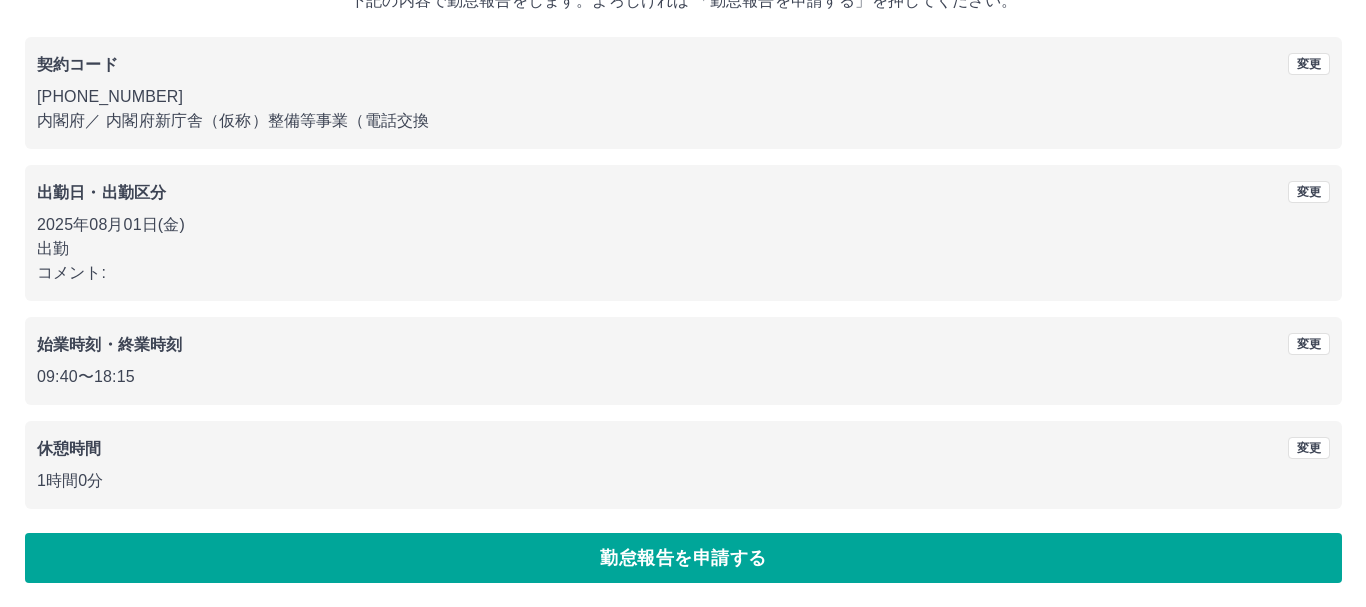 scroll, scrollTop: 0, scrollLeft: 0, axis: both 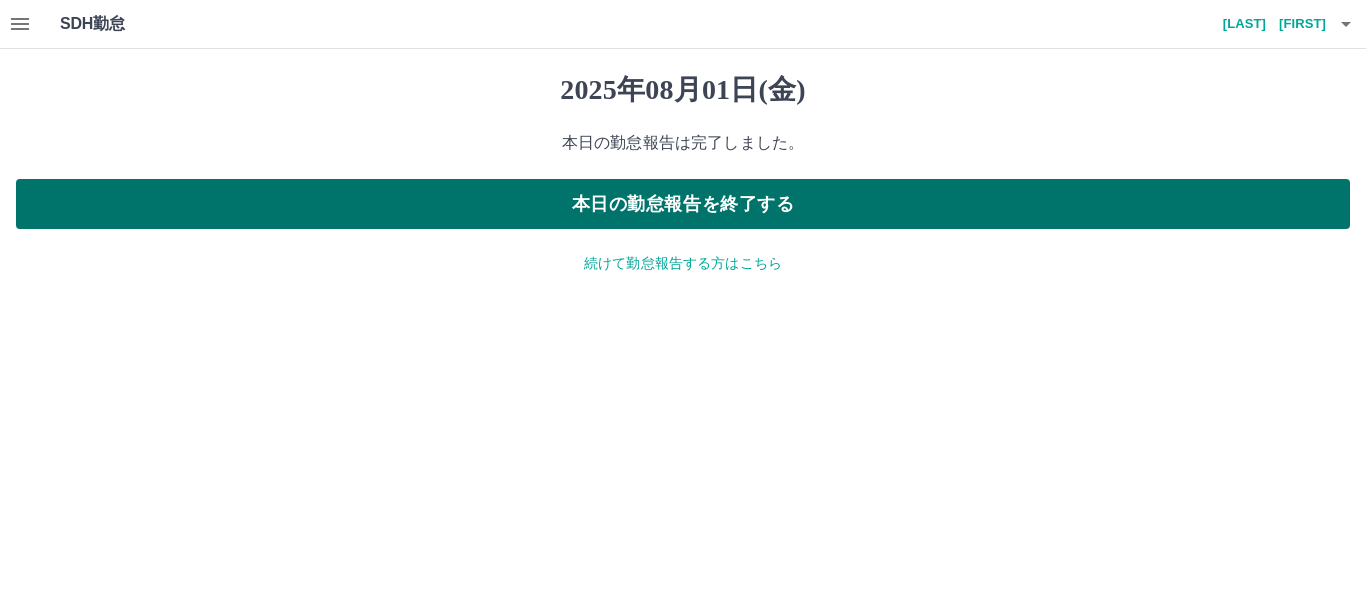 click on "本日の勤怠報告を終了する" at bounding box center (683, 204) 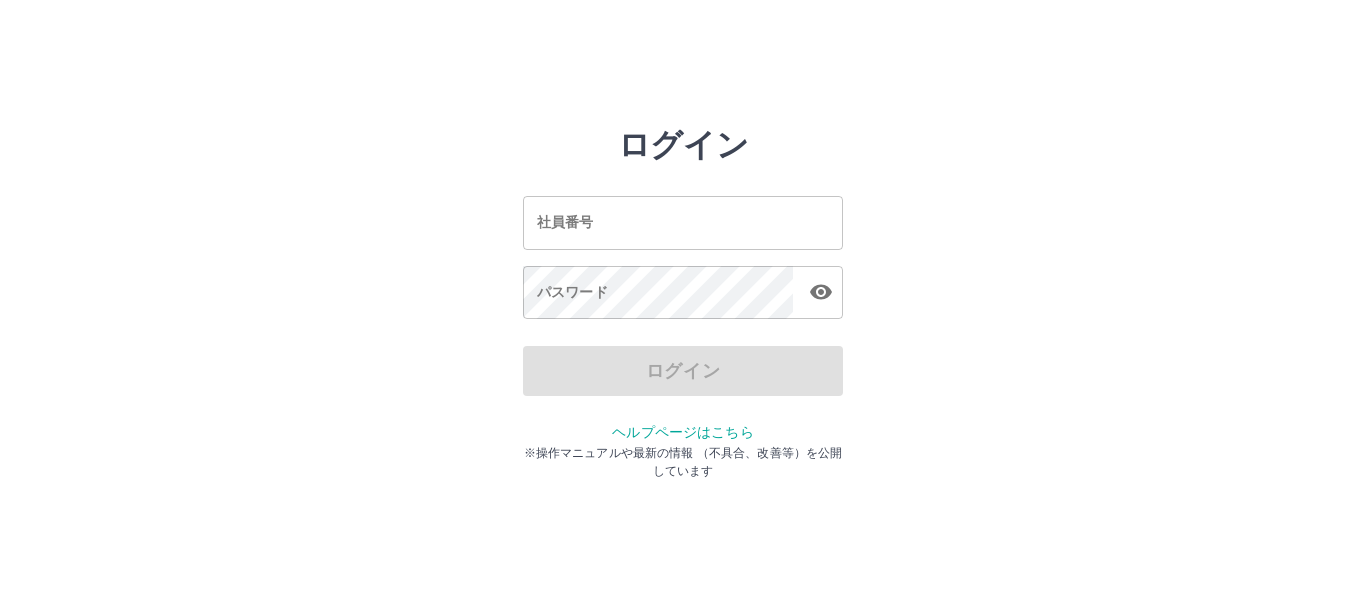 scroll, scrollTop: 0, scrollLeft: 0, axis: both 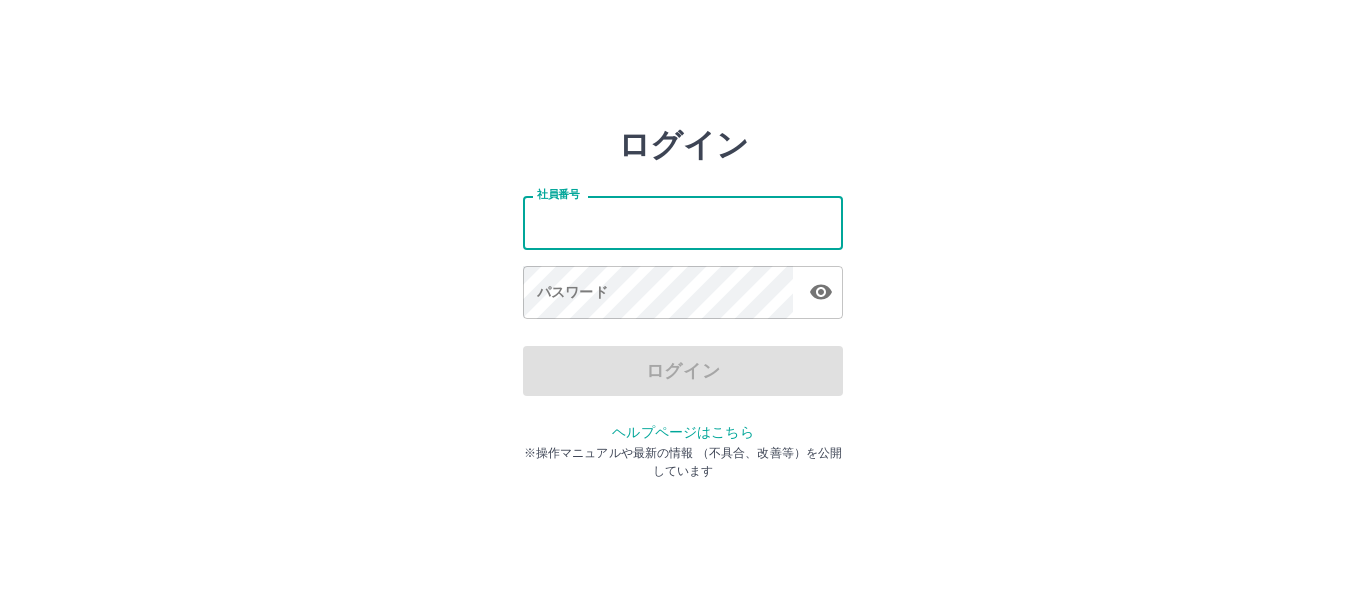click on "社員番号" at bounding box center (683, 222) 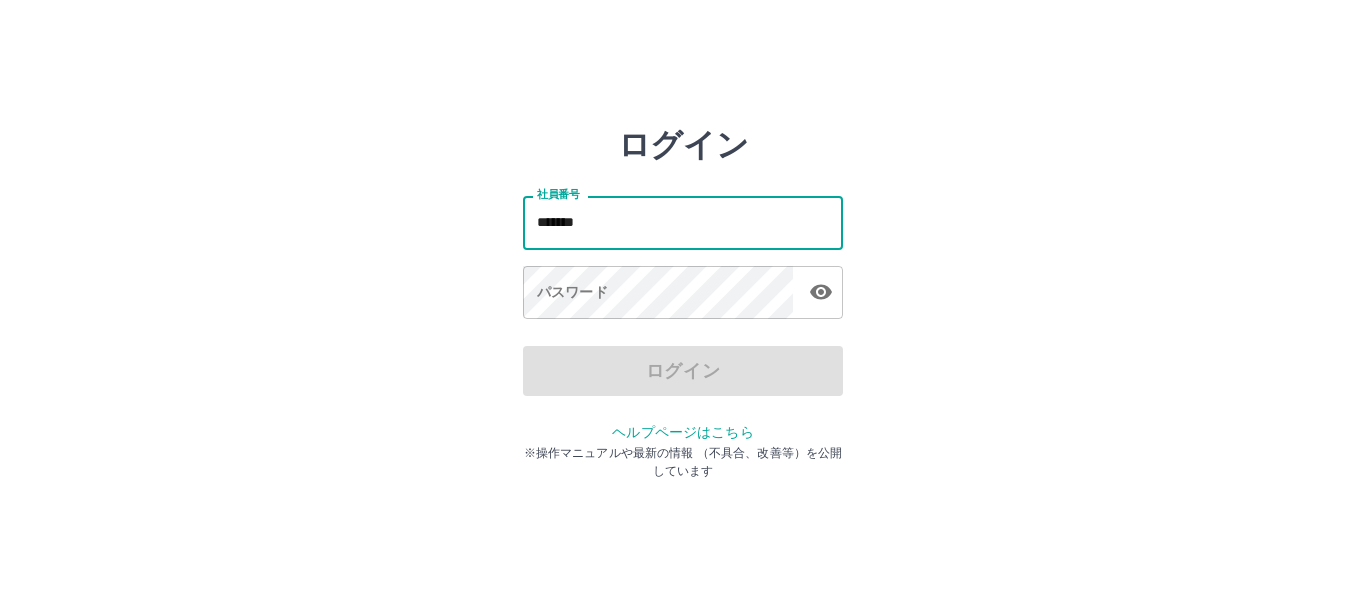 type on "*******" 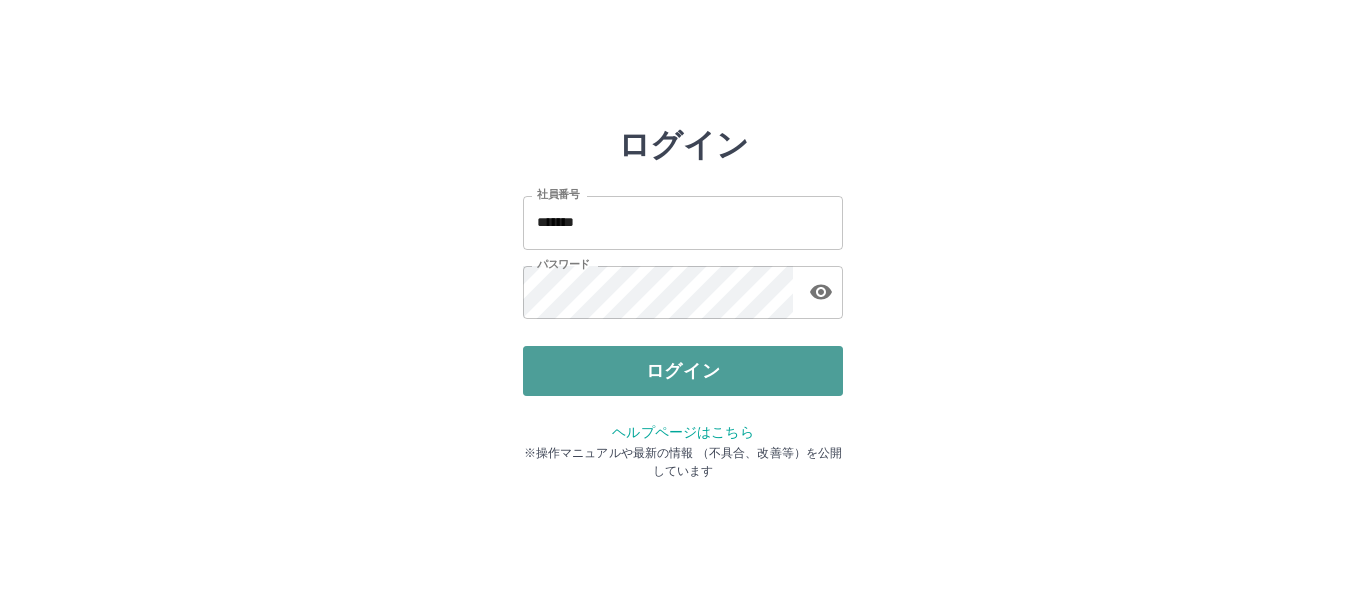 click on "ログイン" at bounding box center (683, 371) 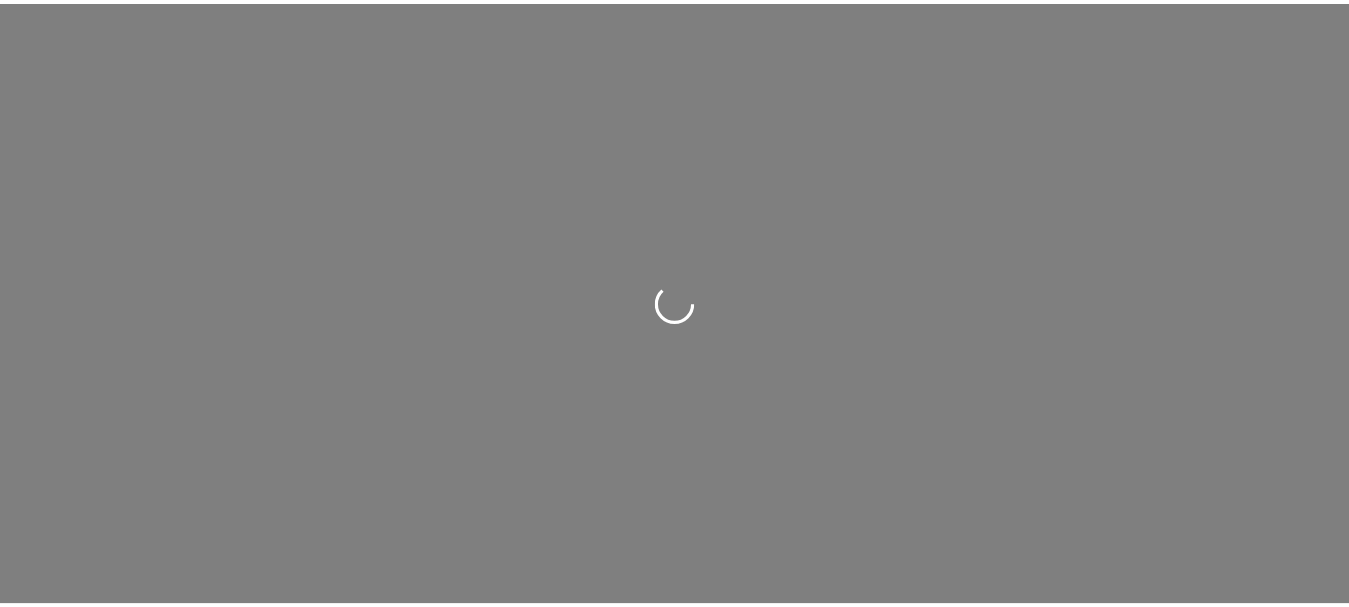 scroll, scrollTop: 0, scrollLeft: 0, axis: both 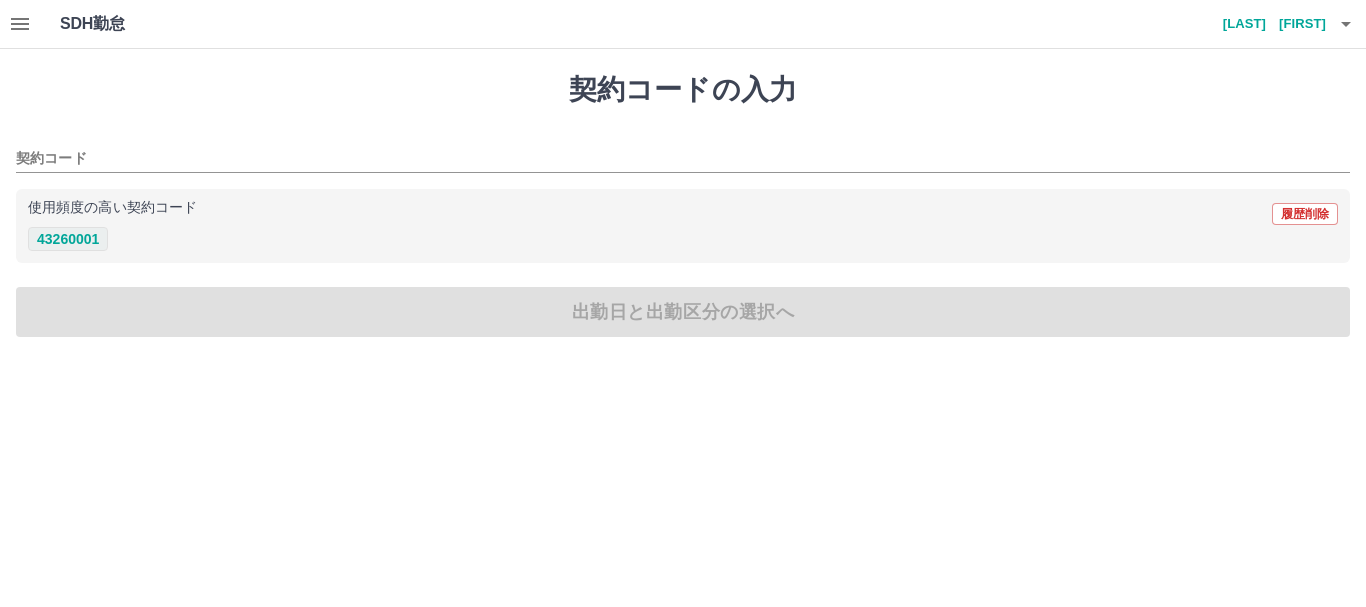 click on "43260001" at bounding box center [68, 239] 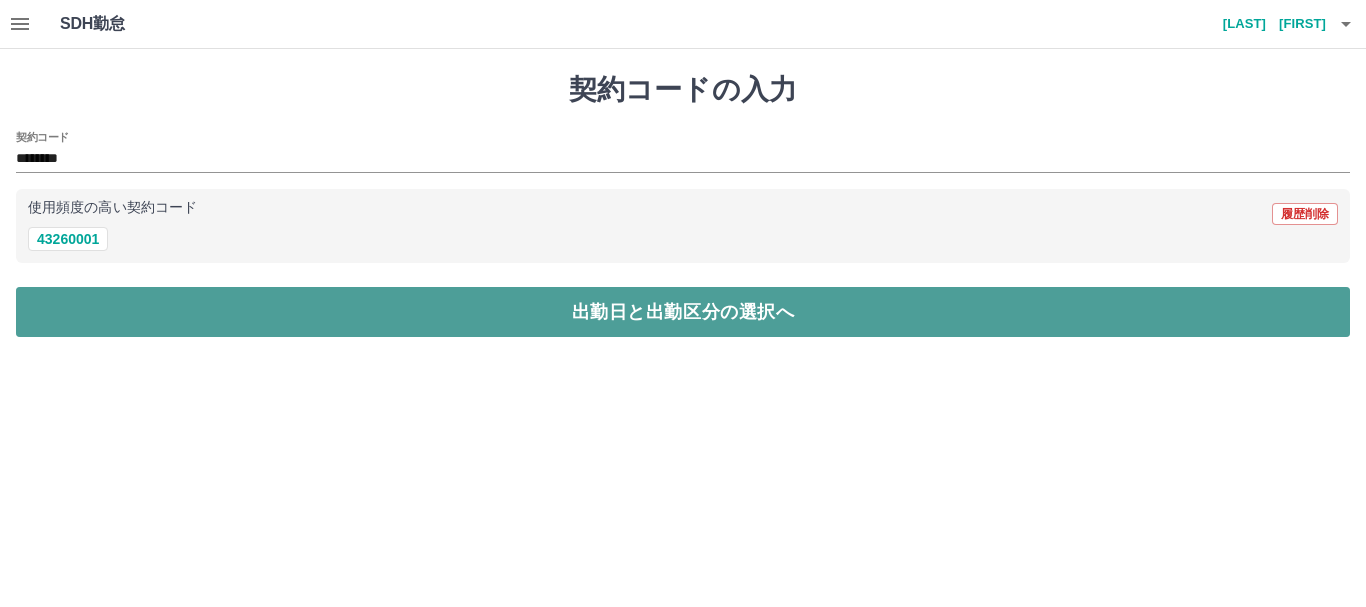 click on "出勤日と出勤区分の選択へ" at bounding box center (683, 312) 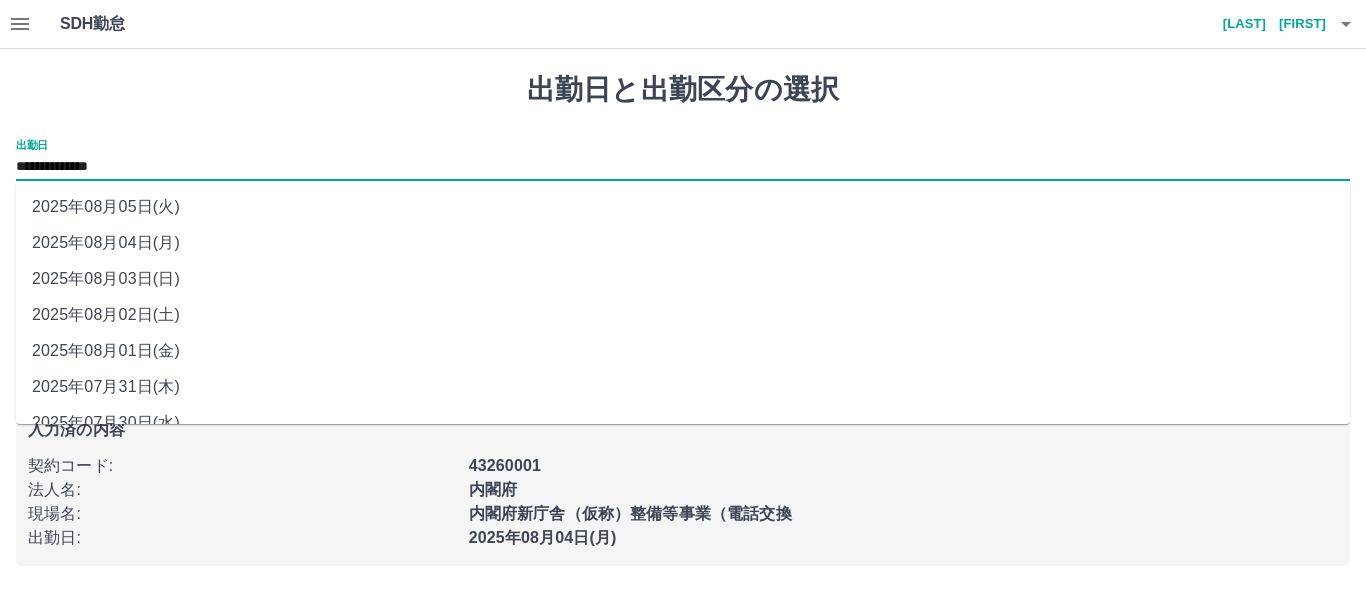 click on "**********" at bounding box center [683, 167] 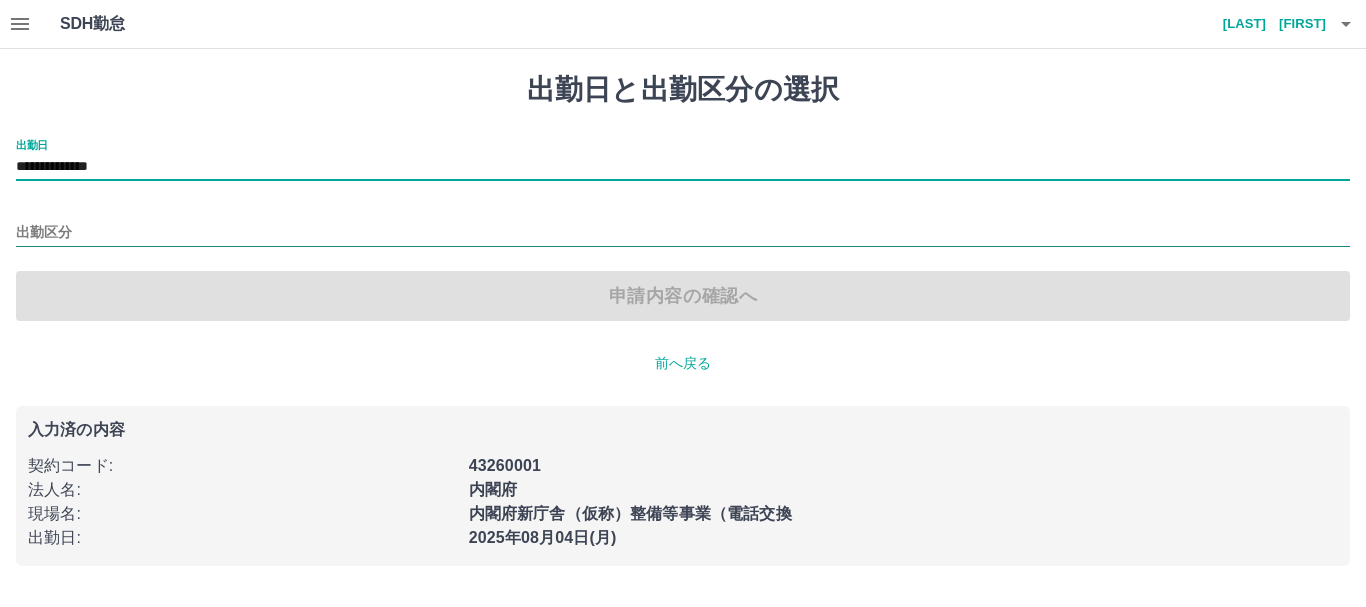 click on "出勤区分" at bounding box center (683, 233) 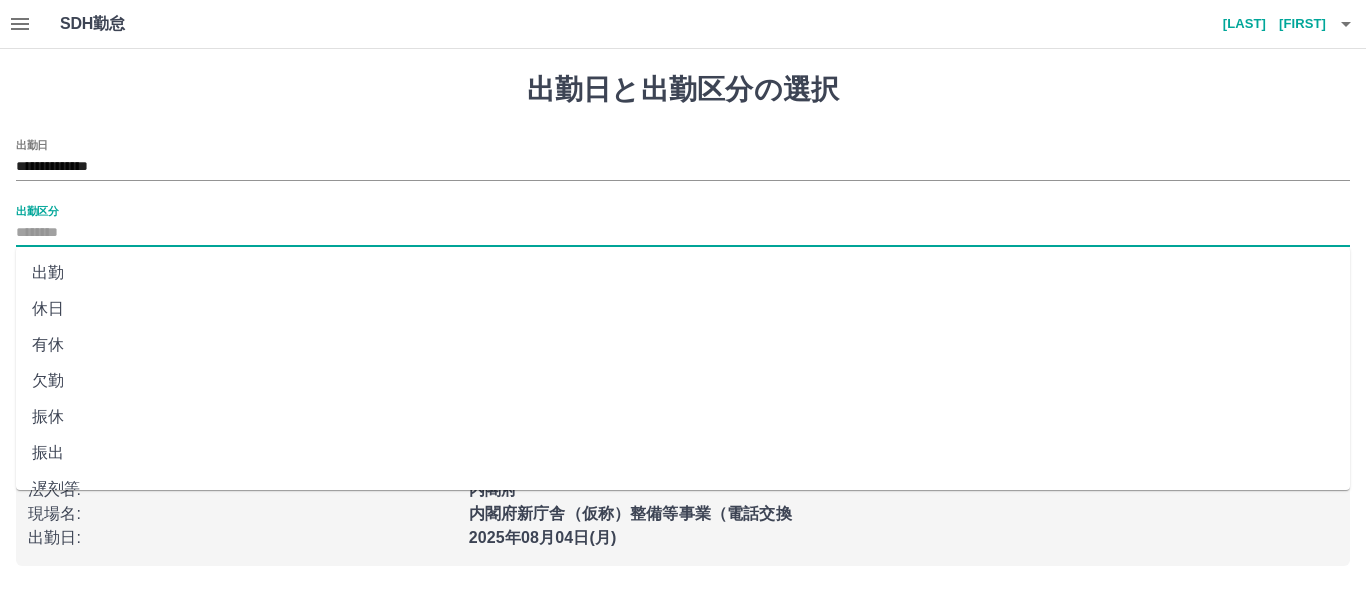 click on "出勤" at bounding box center [683, 273] 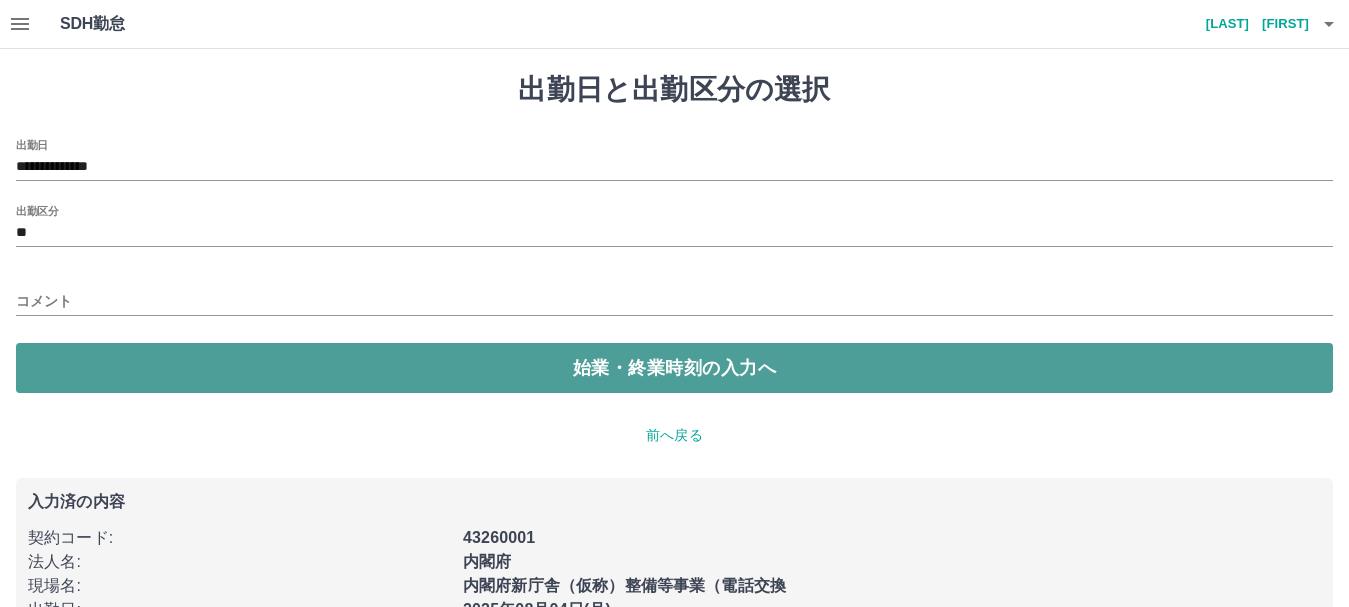 click on "始業・終業時刻の入力へ" at bounding box center [674, 368] 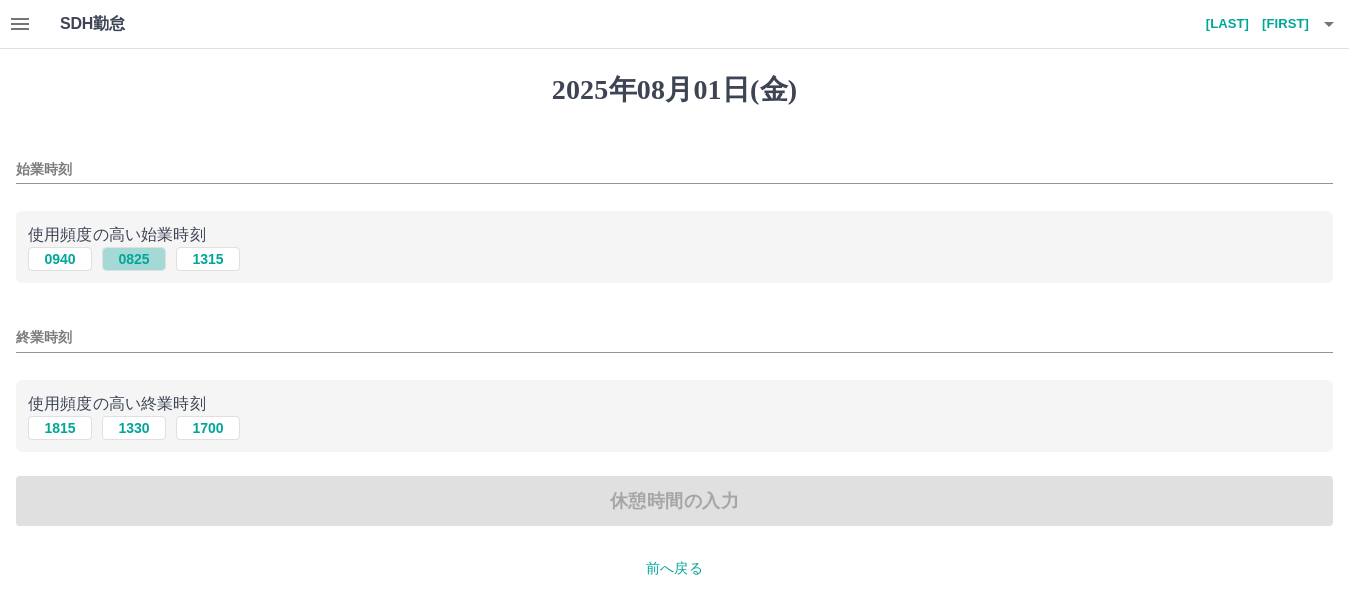 click on "0825" at bounding box center [134, 259] 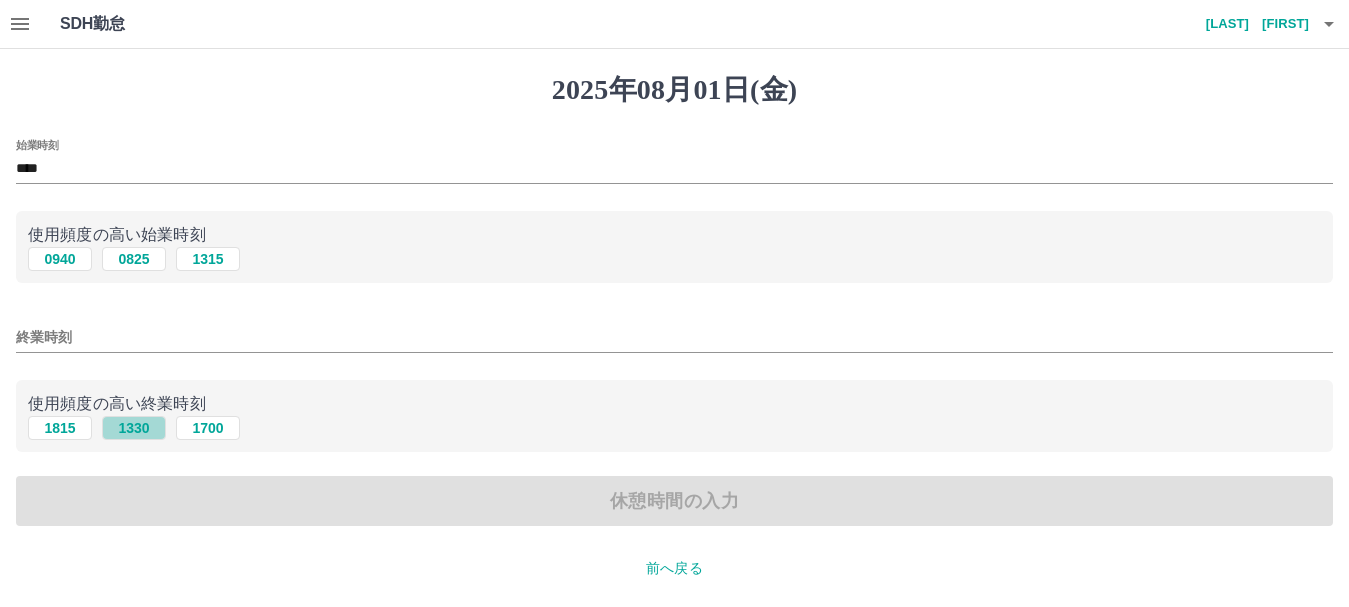 click on "1330" at bounding box center (134, 428) 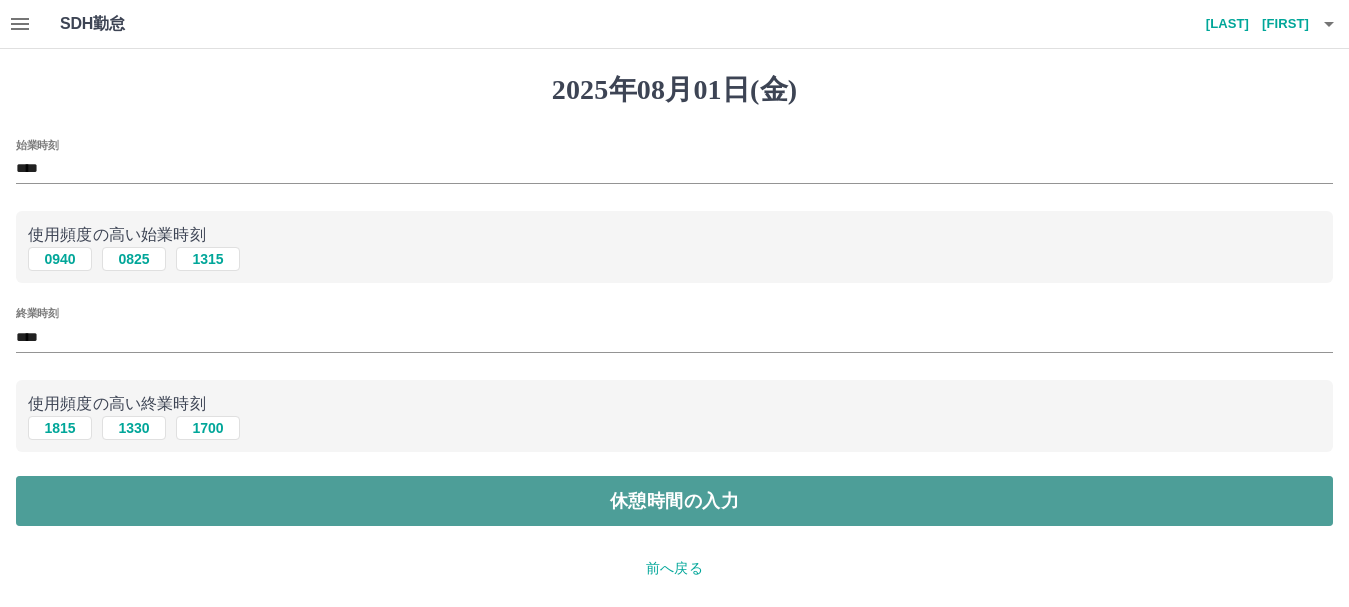 click on "休憩時間の入力" at bounding box center (674, 501) 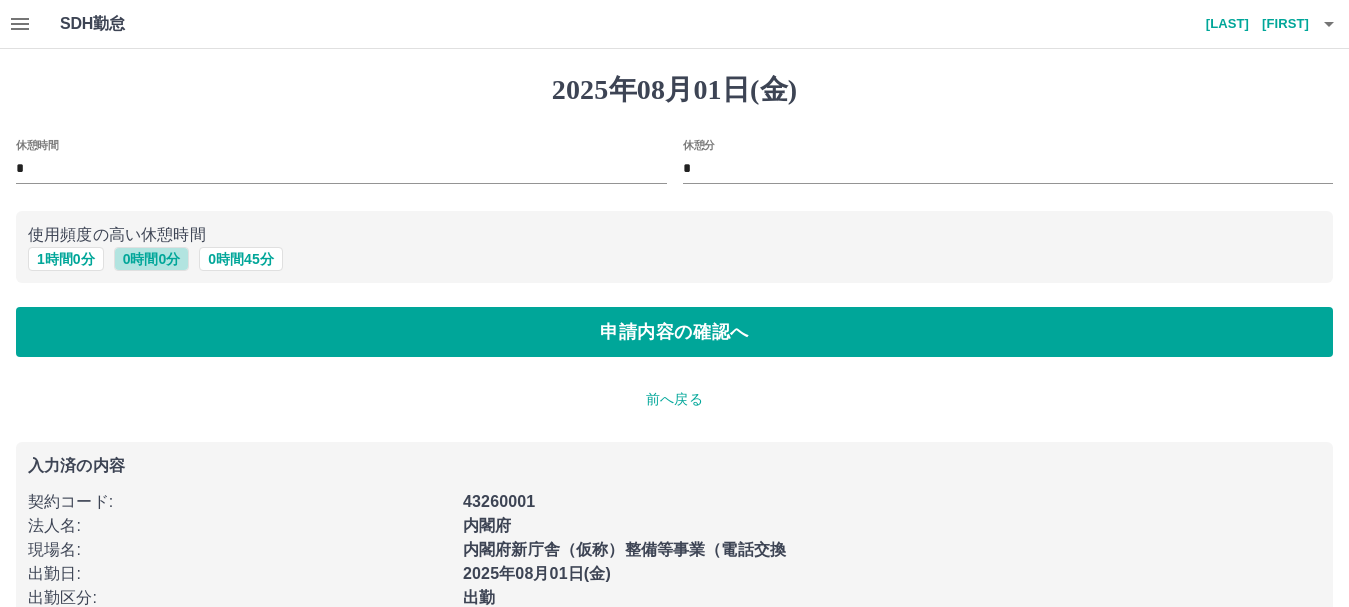 drag, startPoint x: 155, startPoint y: 260, endPoint x: 264, endPoint y: 293, distance: 113.88591 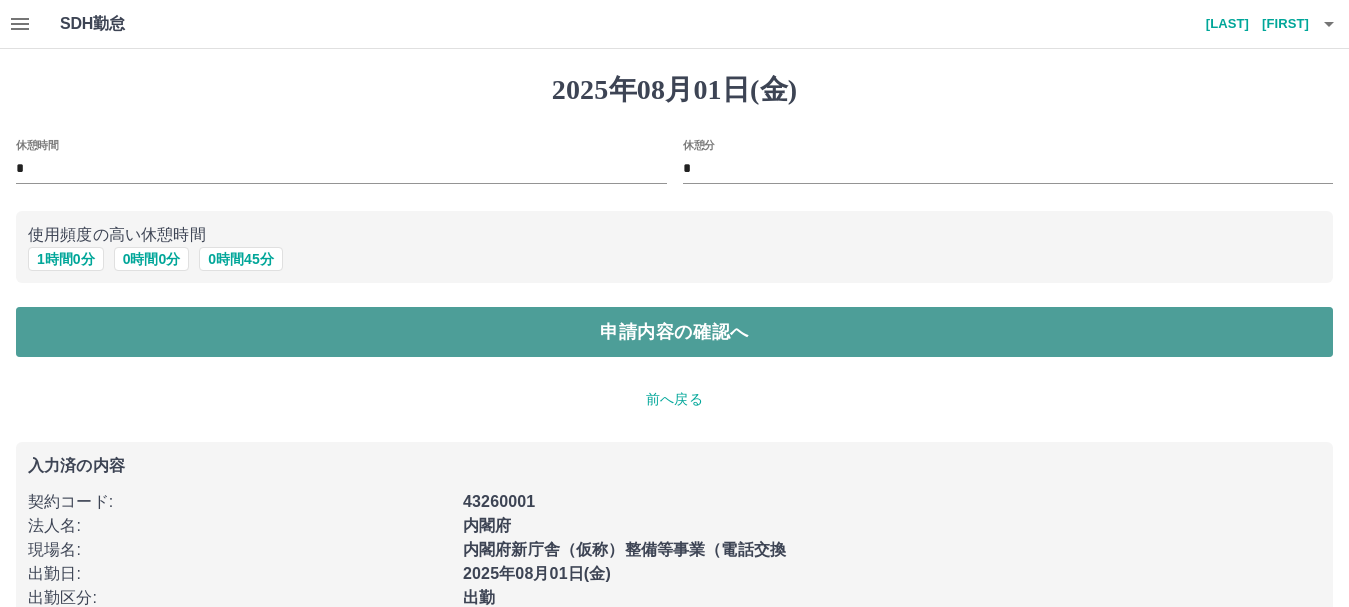 click on "申請内容の確認へ" at bounding box center [674, 332] 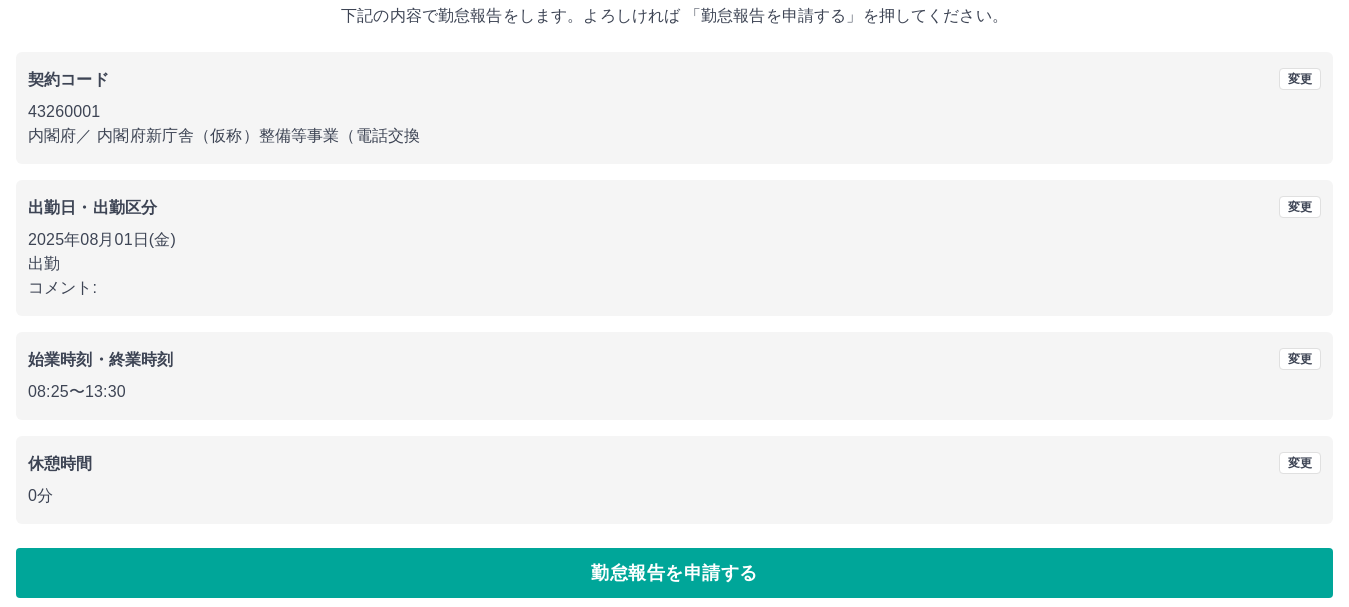 scroll, scrollTop: 142, scrollLeft: 0, axis: vertical 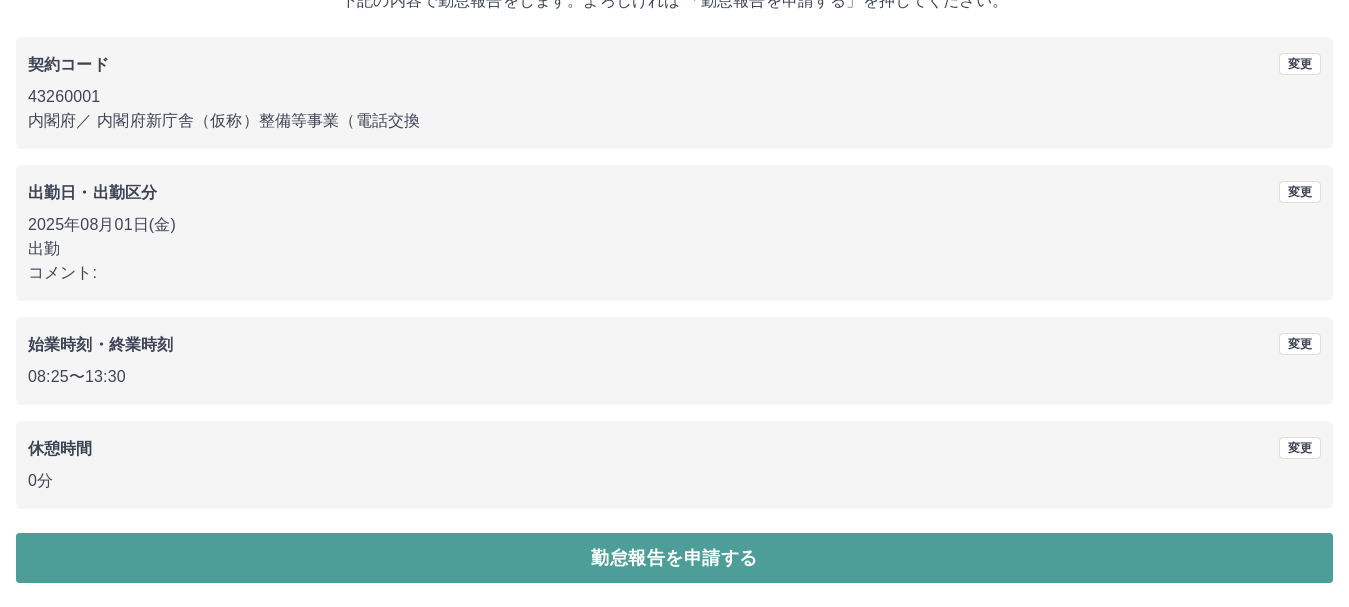 click on "勤怠報告を申請する" at bounding box center (674, 558) 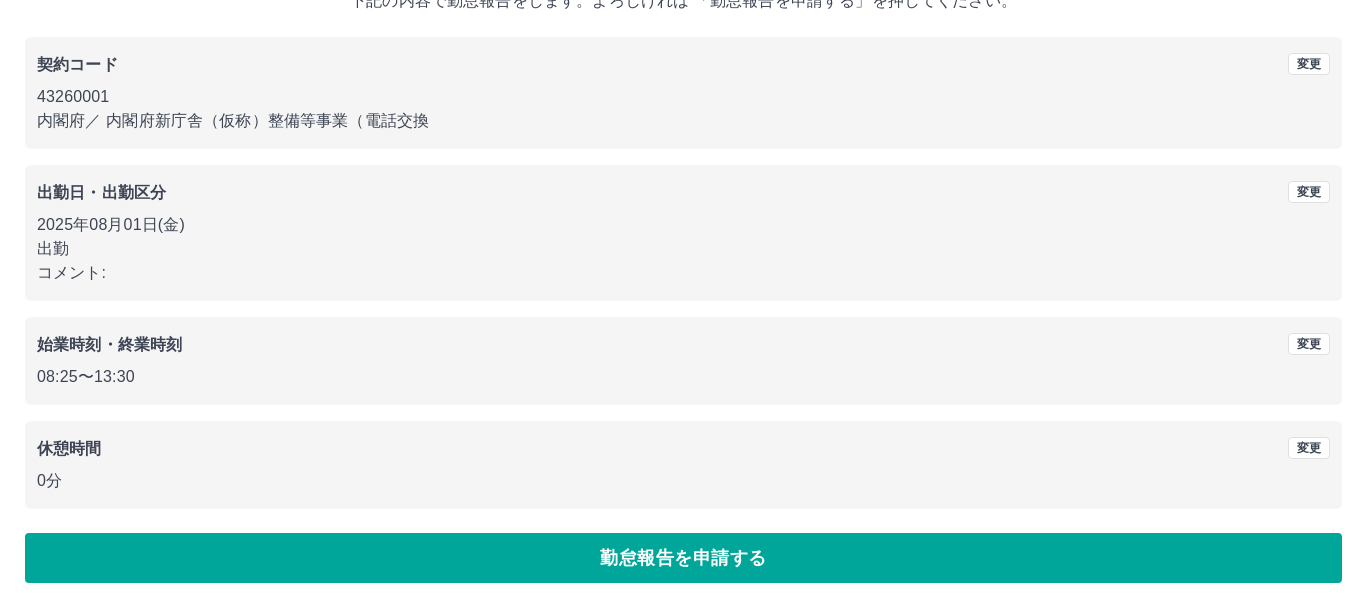 scroll, scrollTop: 0, scrollLeft: 0, axis: both 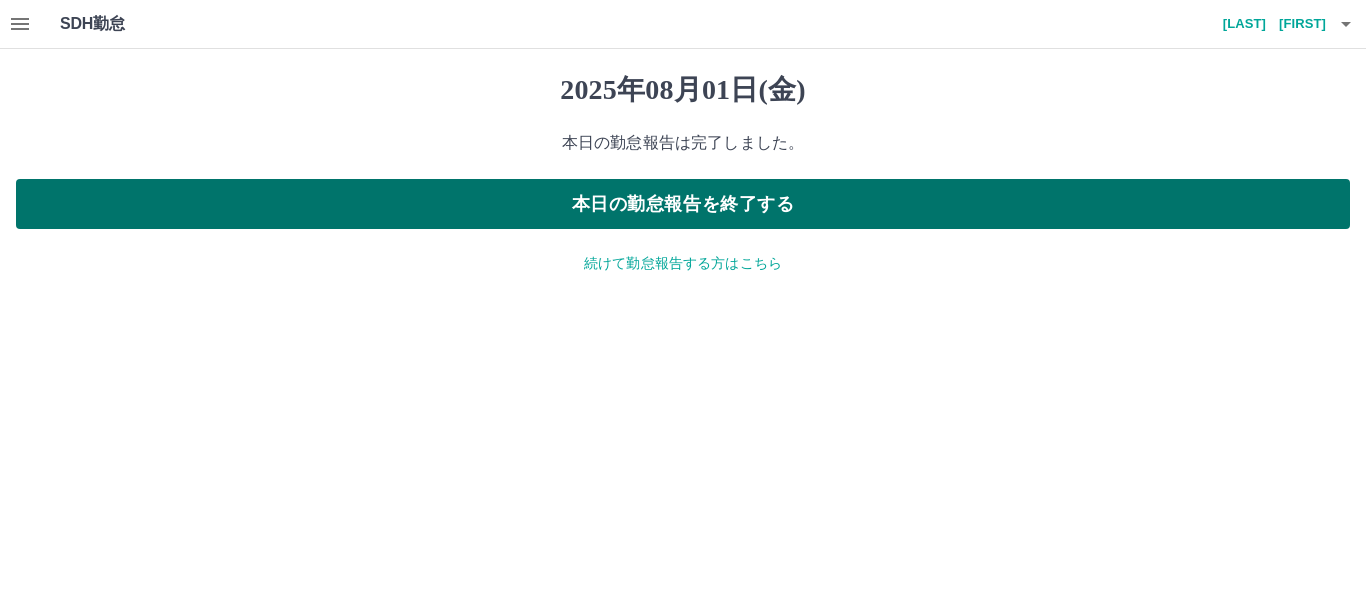 click on "本日の勤怠報告を終了する" at bounding box center (683, 204) 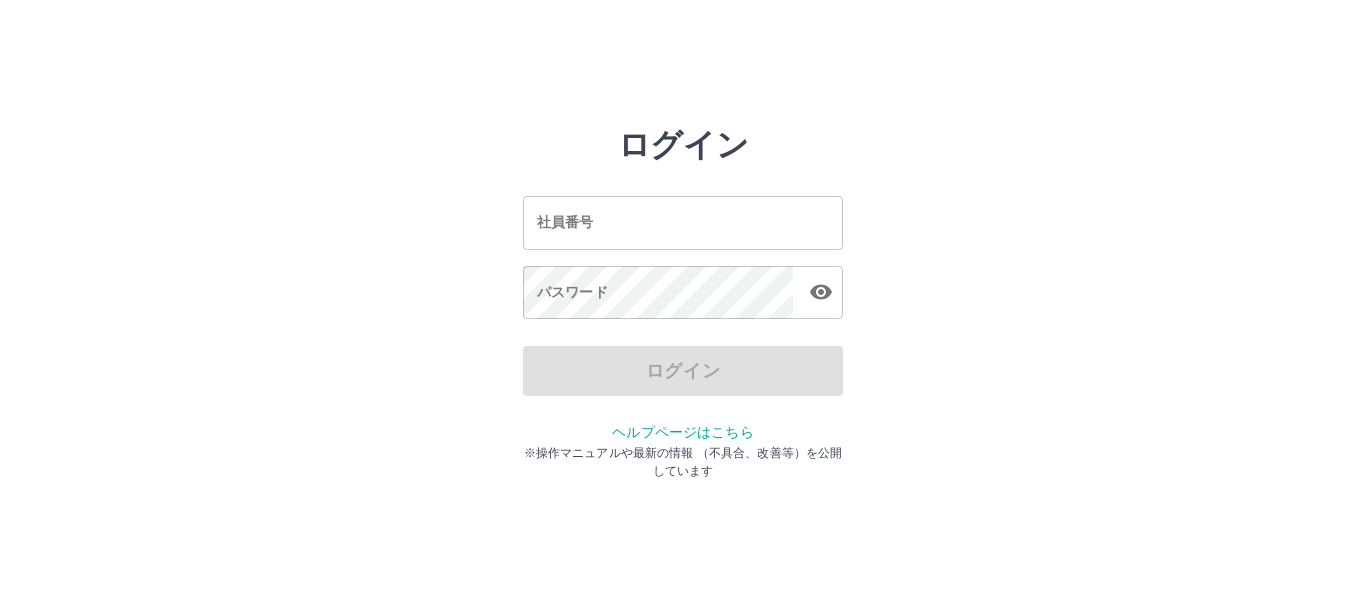 scroll, scrollTop: 0, scrollLeft: 0, axis: both 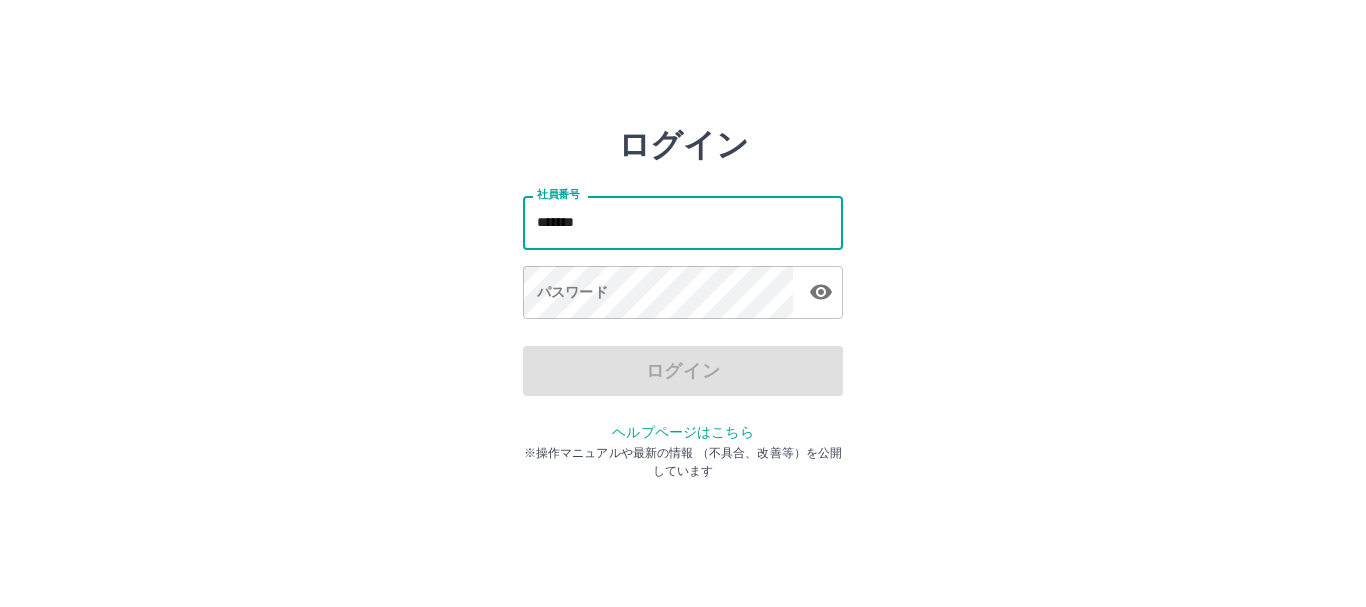type on "*******" 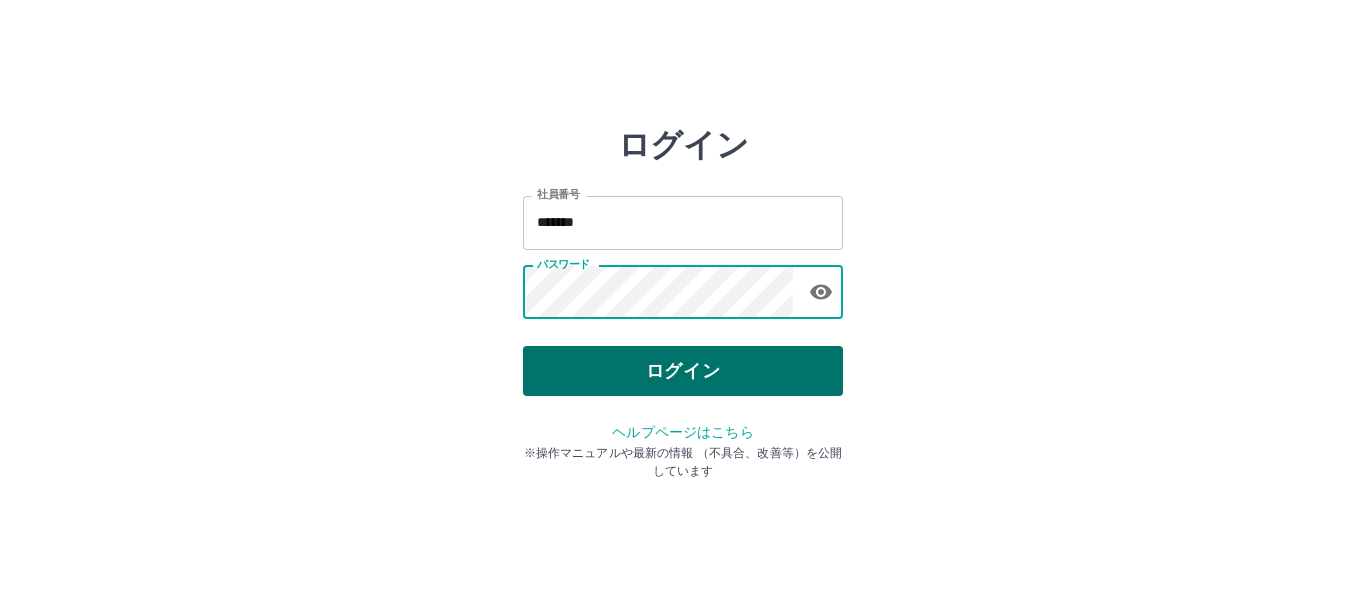 click on "ログイン" at bounding box center [683, 371] 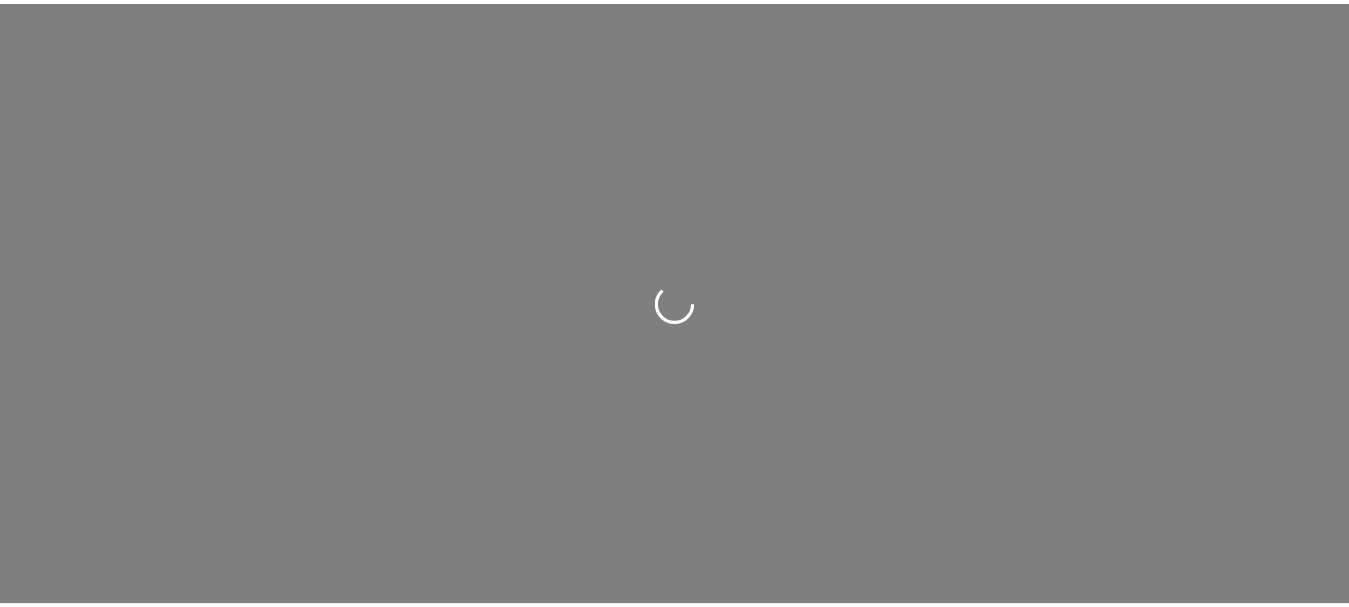 scroll, scrollTop: 0, scrollLeft: 0, axis: both 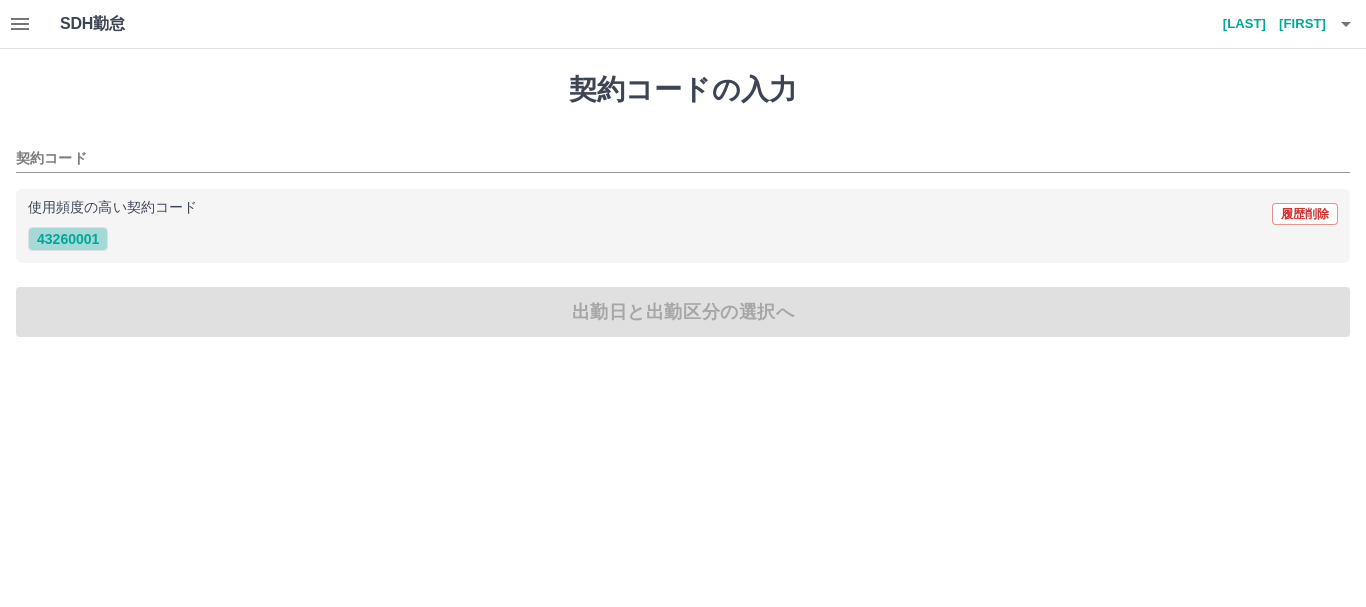 click on "43260001" at bounding box center (68, 239) 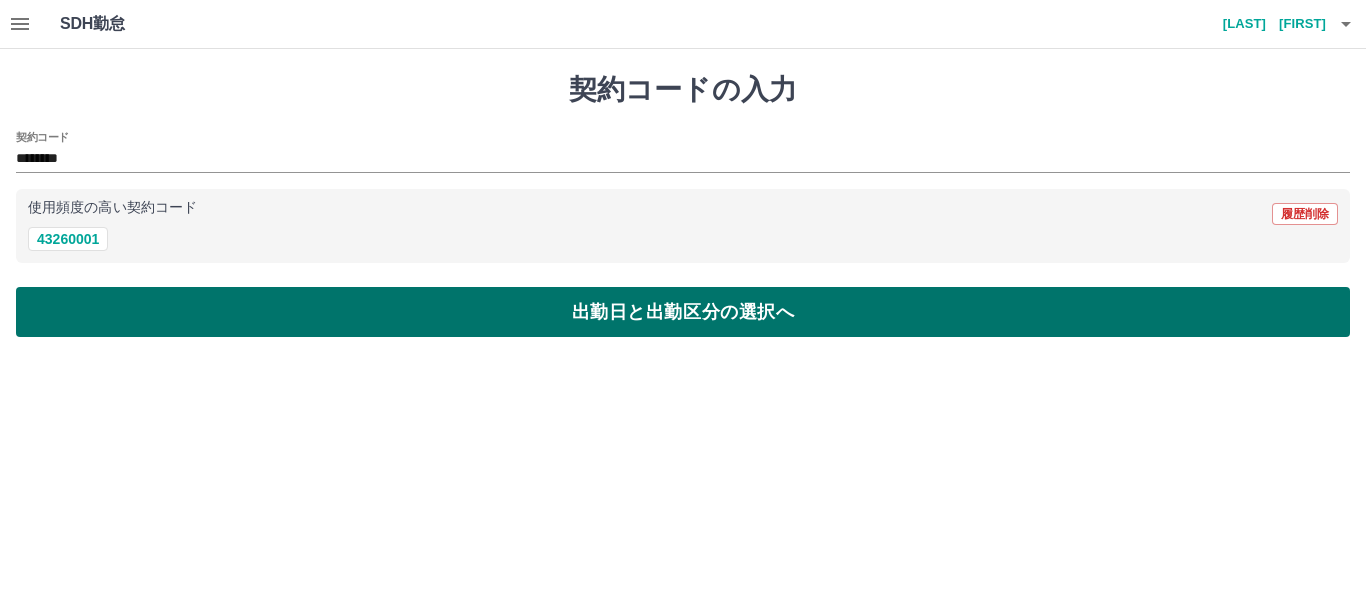 click on "出勤日と出勤区分の選択へ" at bounding box center (683, 312) 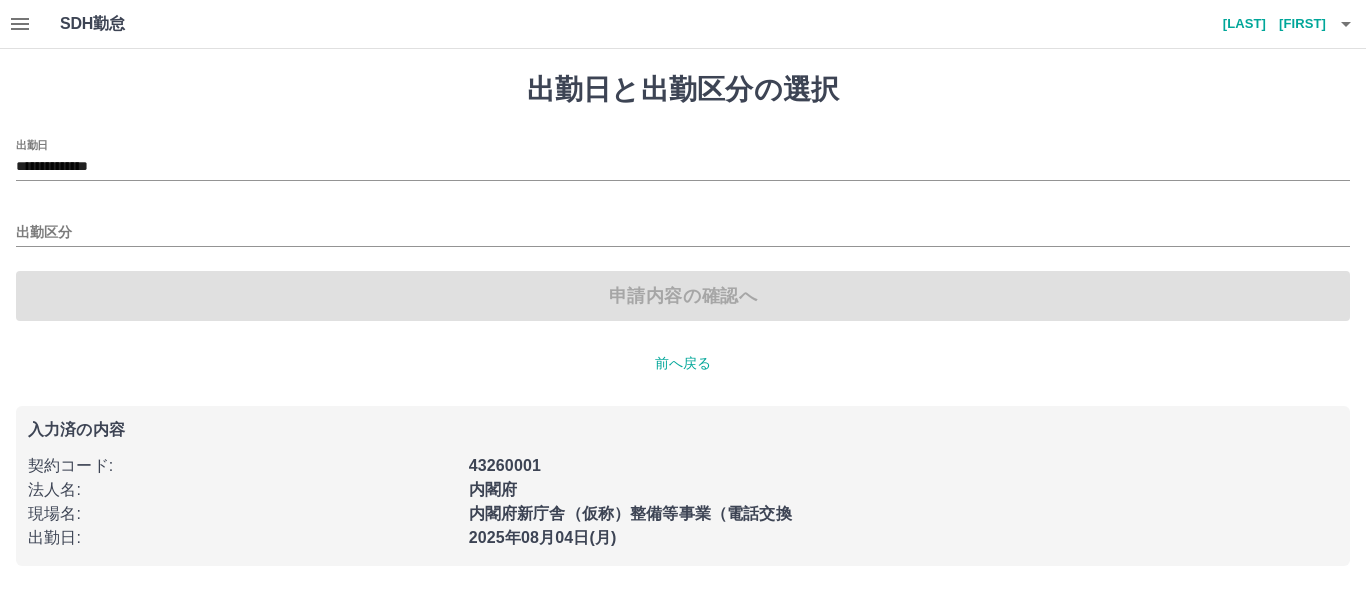 click on "**********" at bounding box center [683, 160] 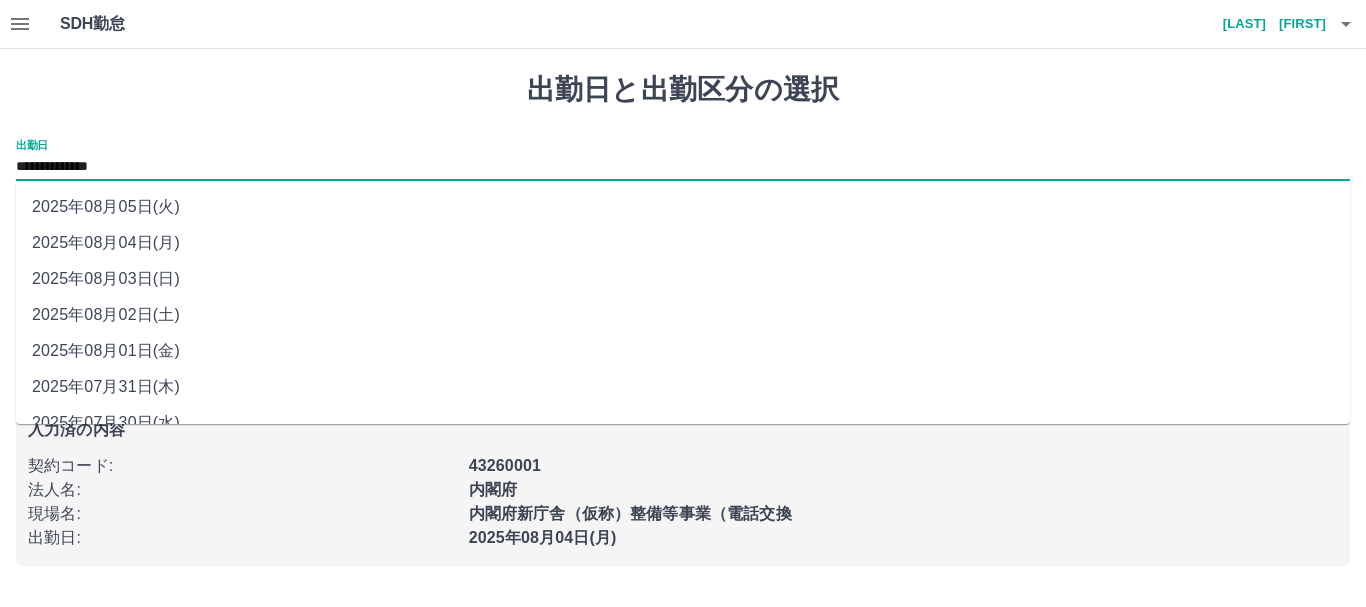 click on "**********" at bounding box center (683, 167) 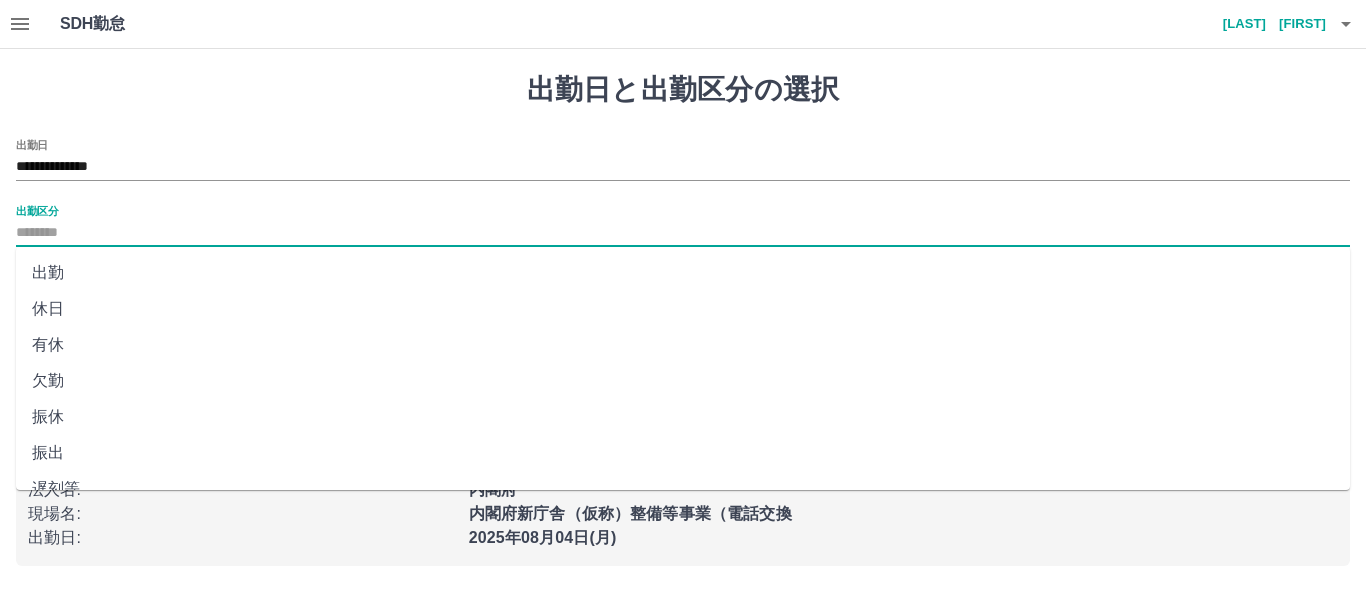 click on "出勤区分" at bounding box center (683, 233) 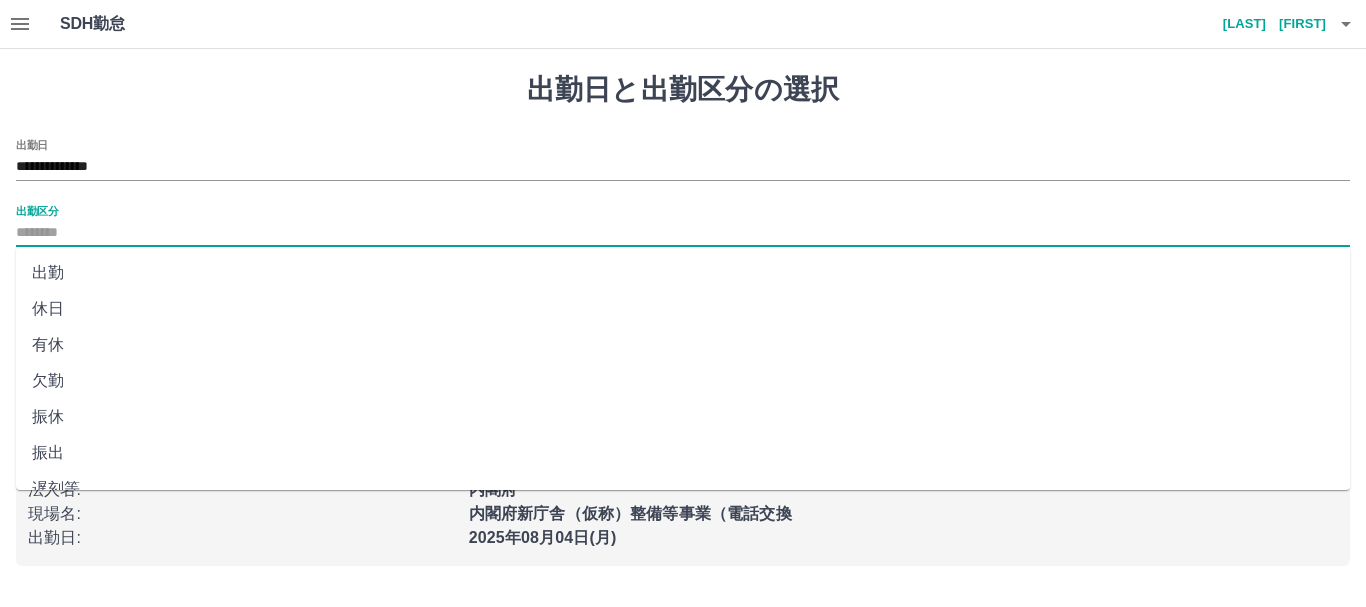 click on "出勤" at bounding box center (683, 273) 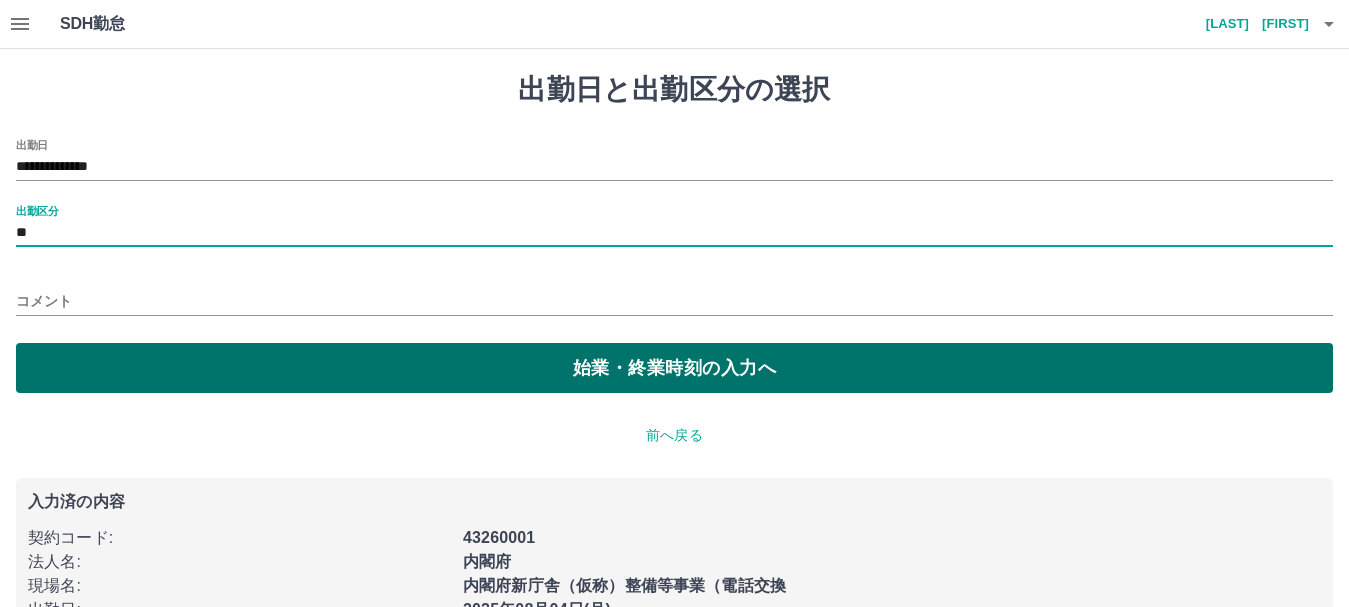 click on "始業・終業時刻の入力へ" at bounding box center [674, 368] 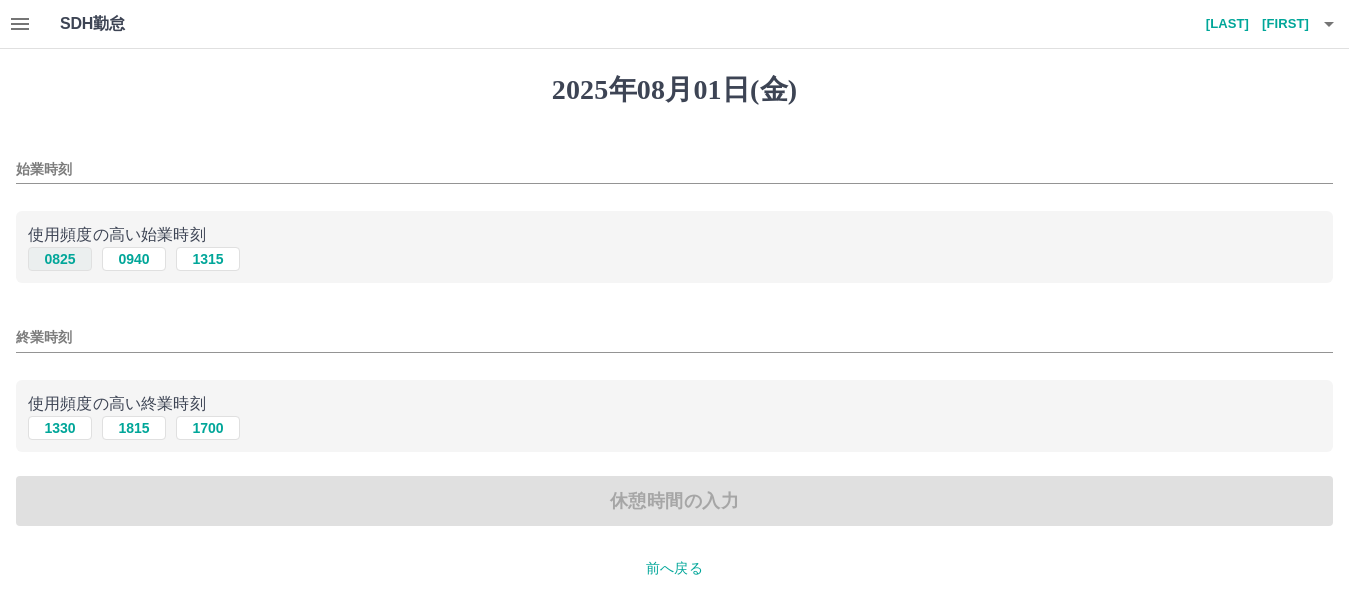 click on "0825" at bounding box center [60, 259] 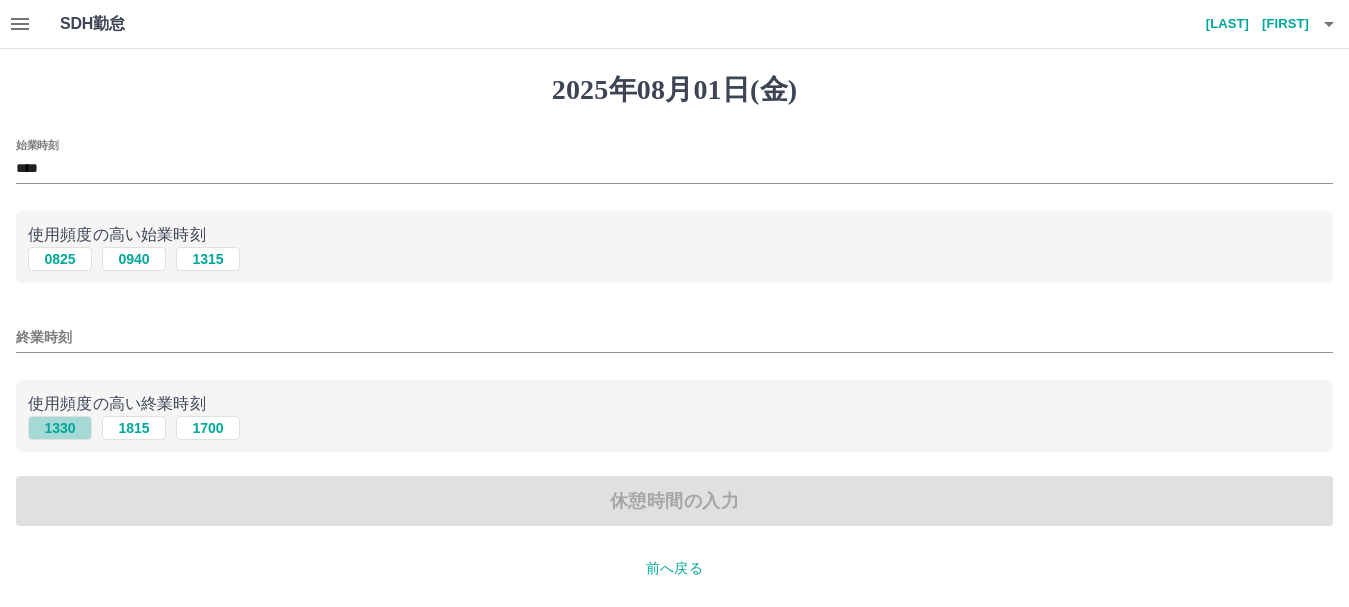 click on "1330" at bounding box center (60, 428) 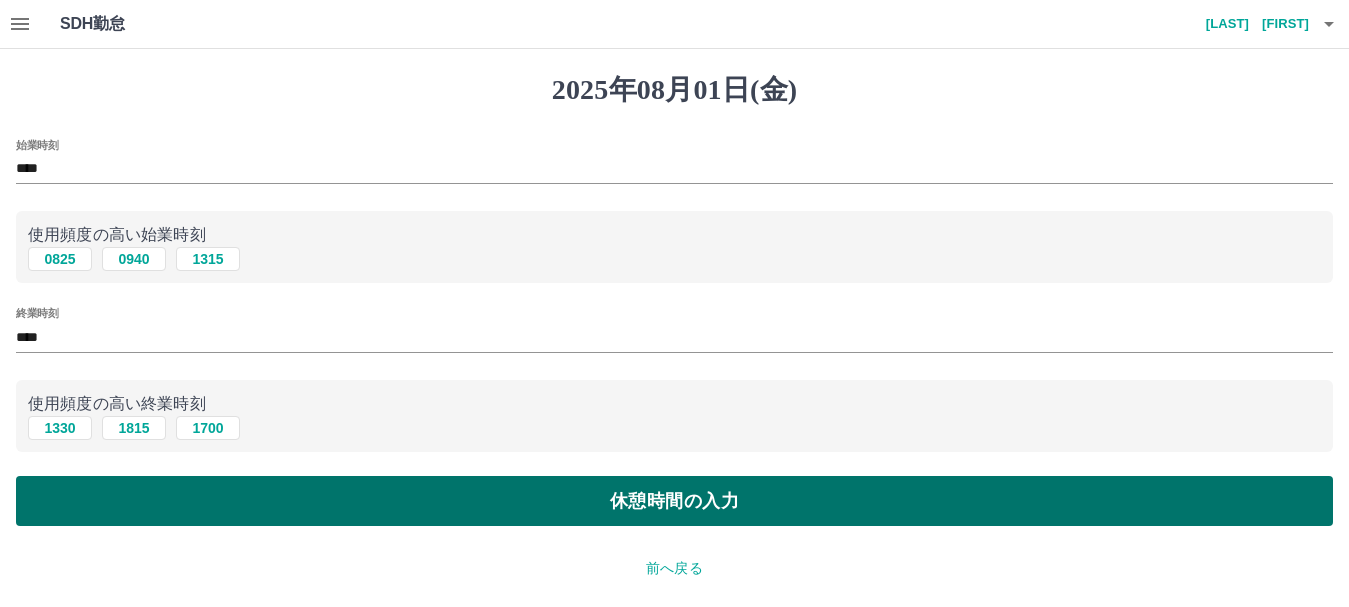 click on "休憩時間の入力" at bounding box center [674, 501] 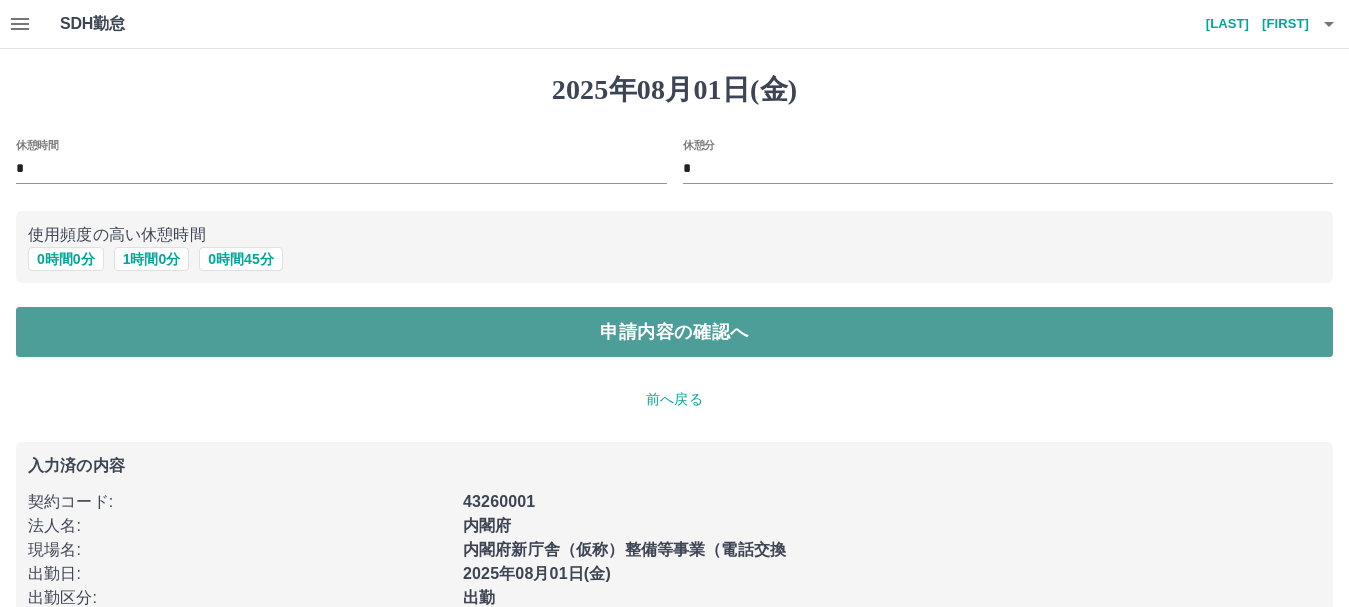 click on "申請内容の確認へ" at bounding box center (674, 332) 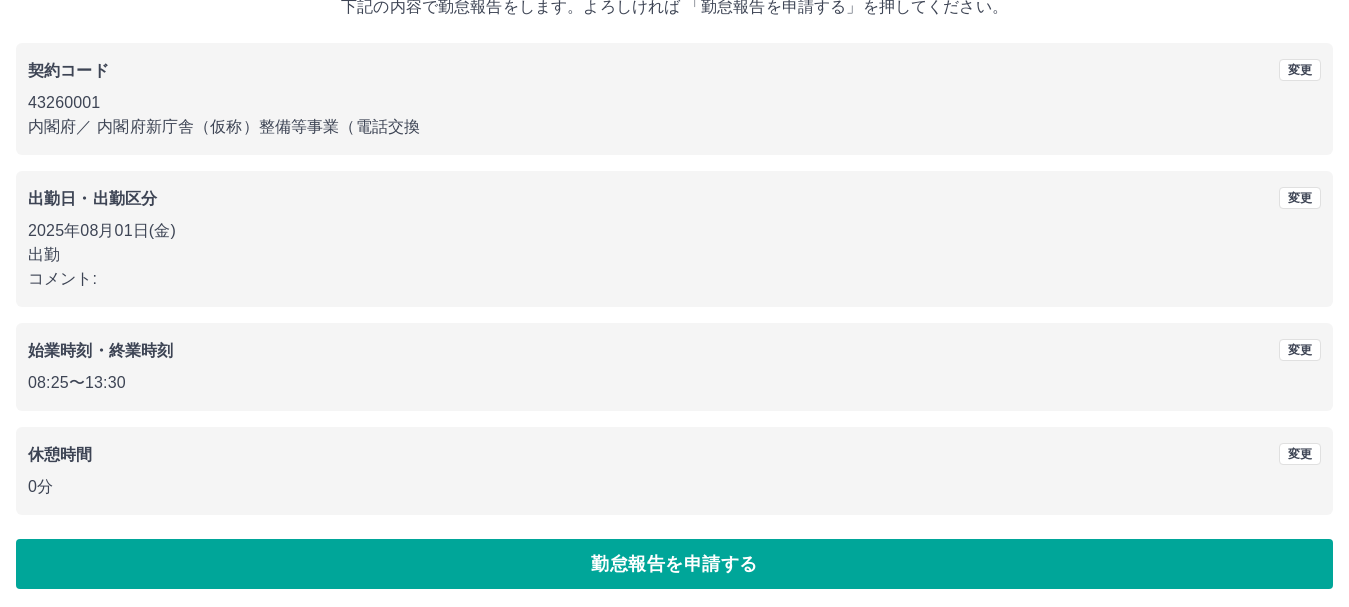 scroll, scrollTop: 142, scrollLeft: 0, axis: vertical 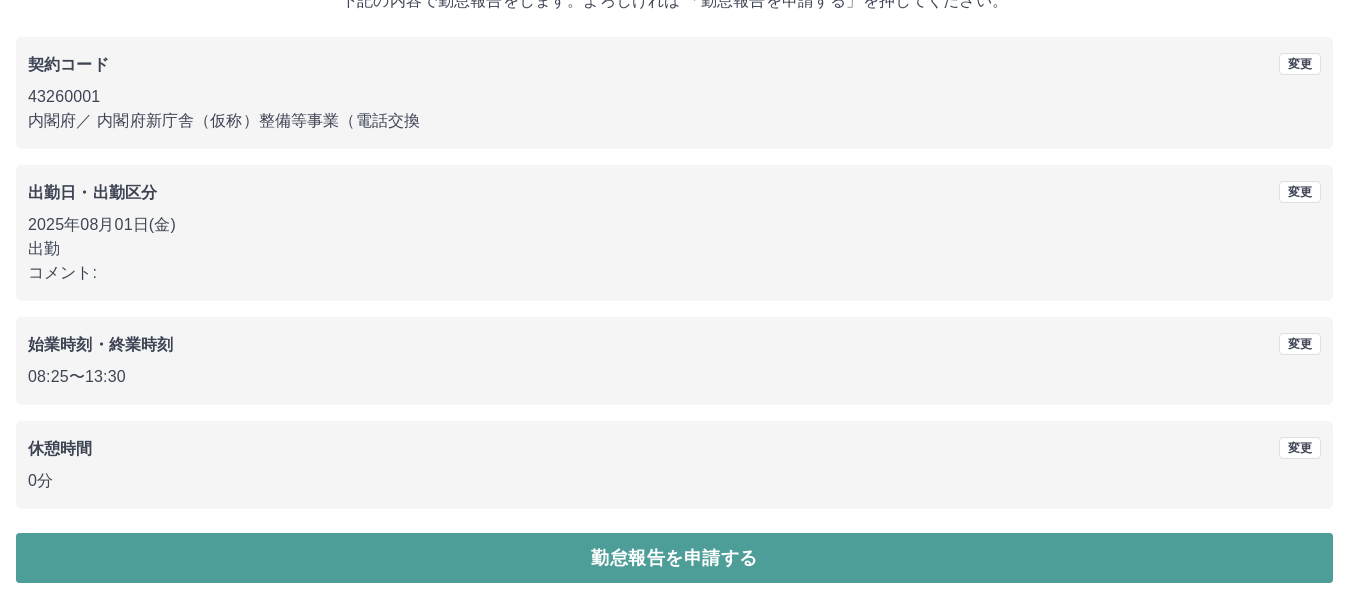 click on "勤怠報告を申請する" at bounding box center [674, 558] 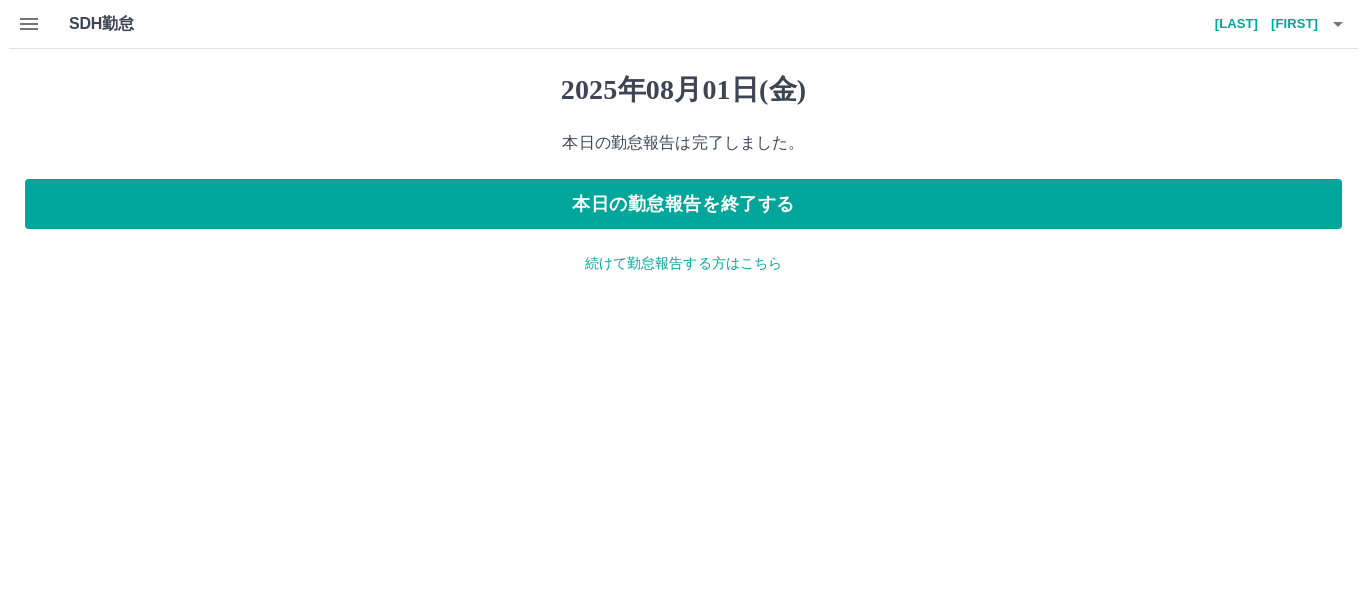 scroll, scrollTop: 0, scrollLeft: 0, axis: both 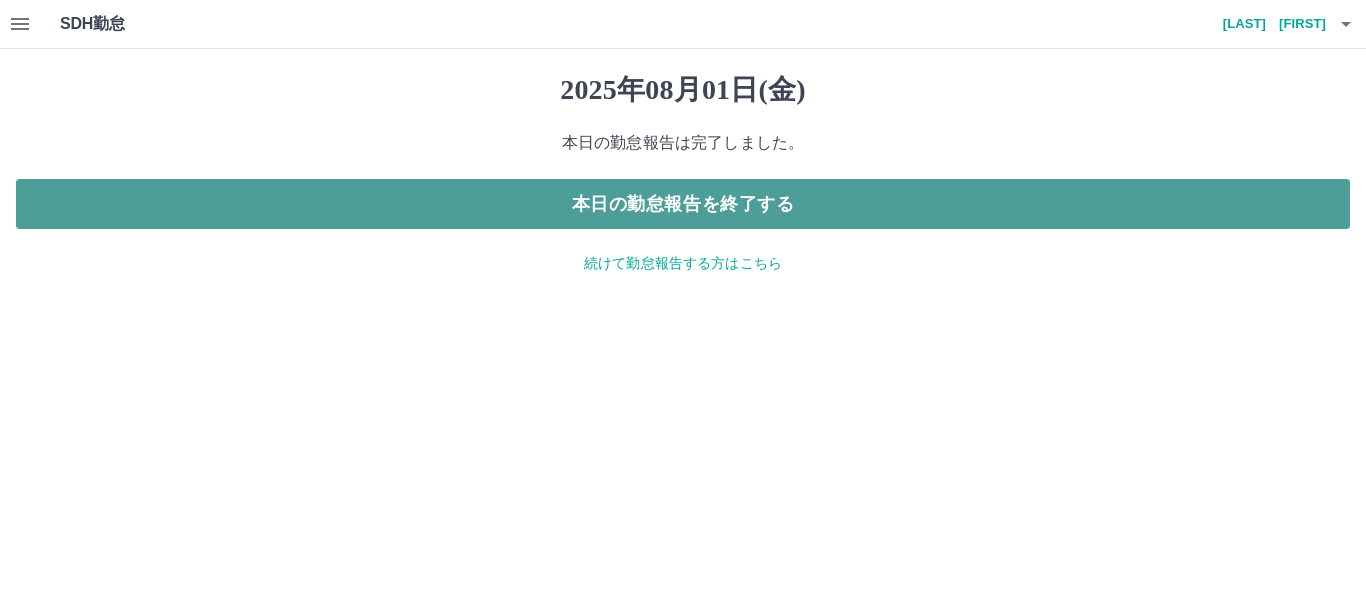 click on "本日の勤怠報告を終了する" at bounding box center (683, 204) 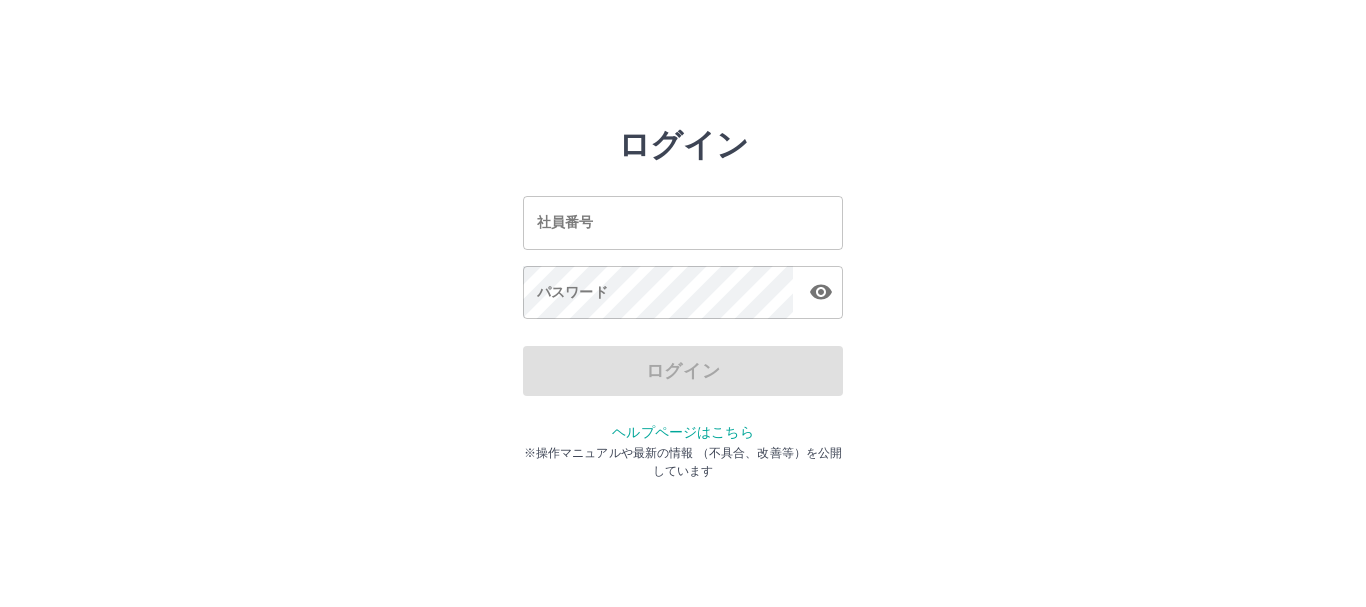 scroll, scrollTop: 0, scrollLeft: 0, axis: both 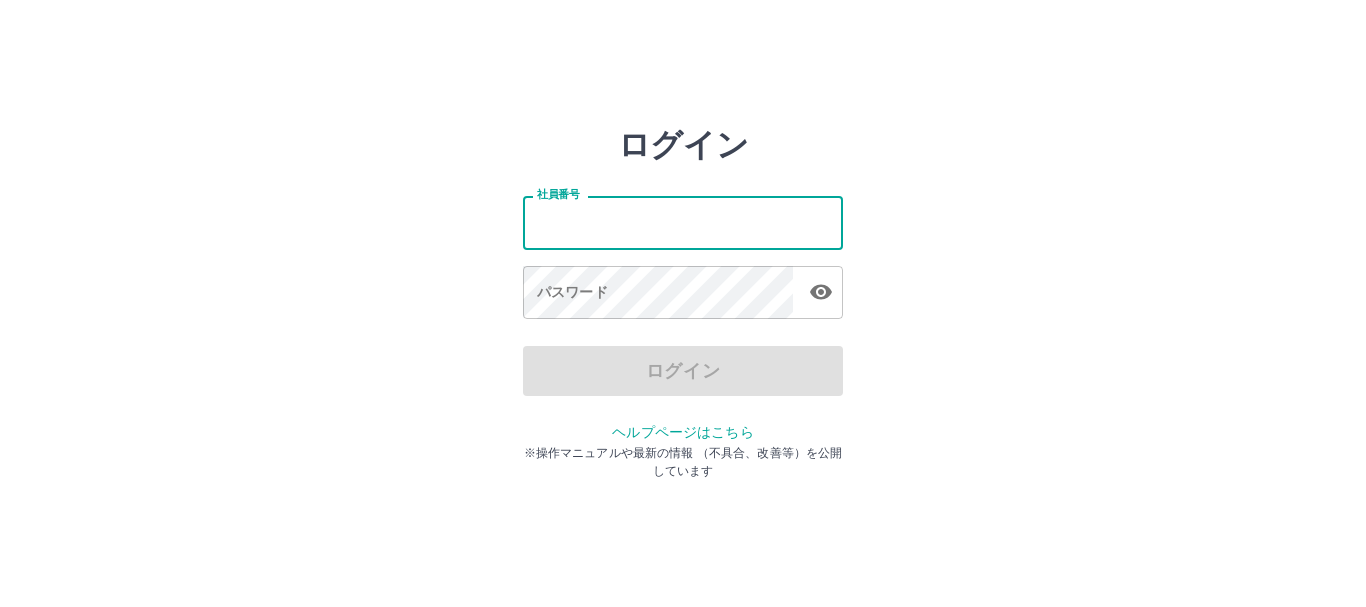 click on "社員番号" at bounding box center [683, 222] 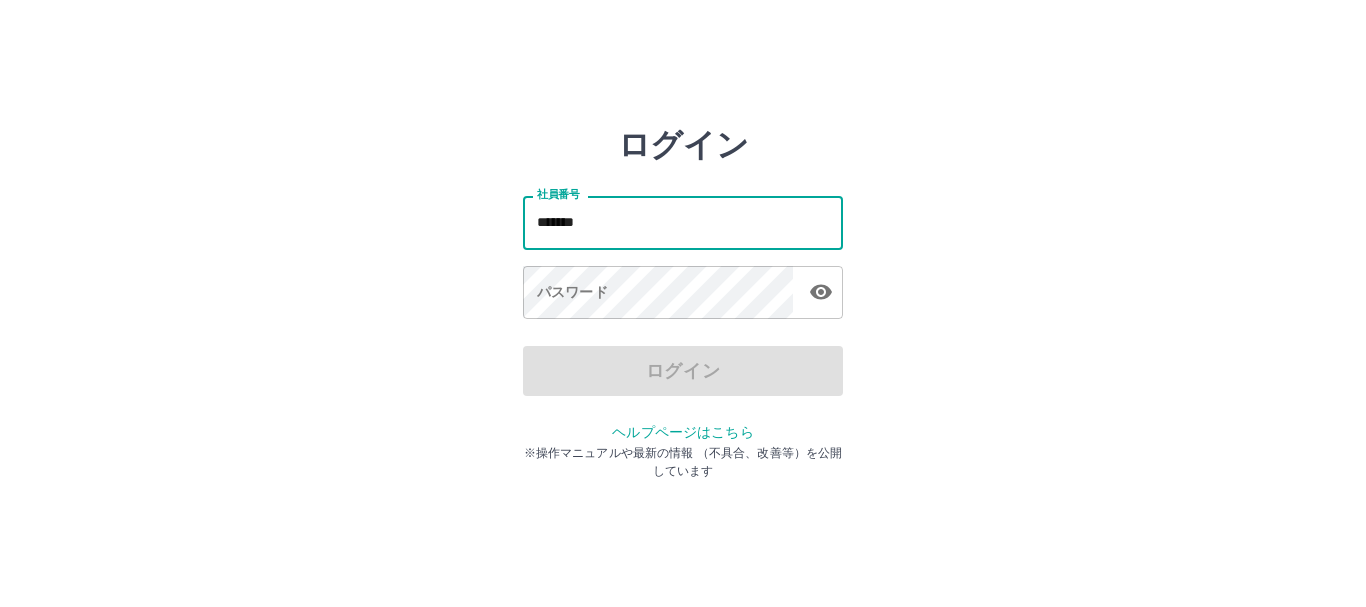 type on "*******" 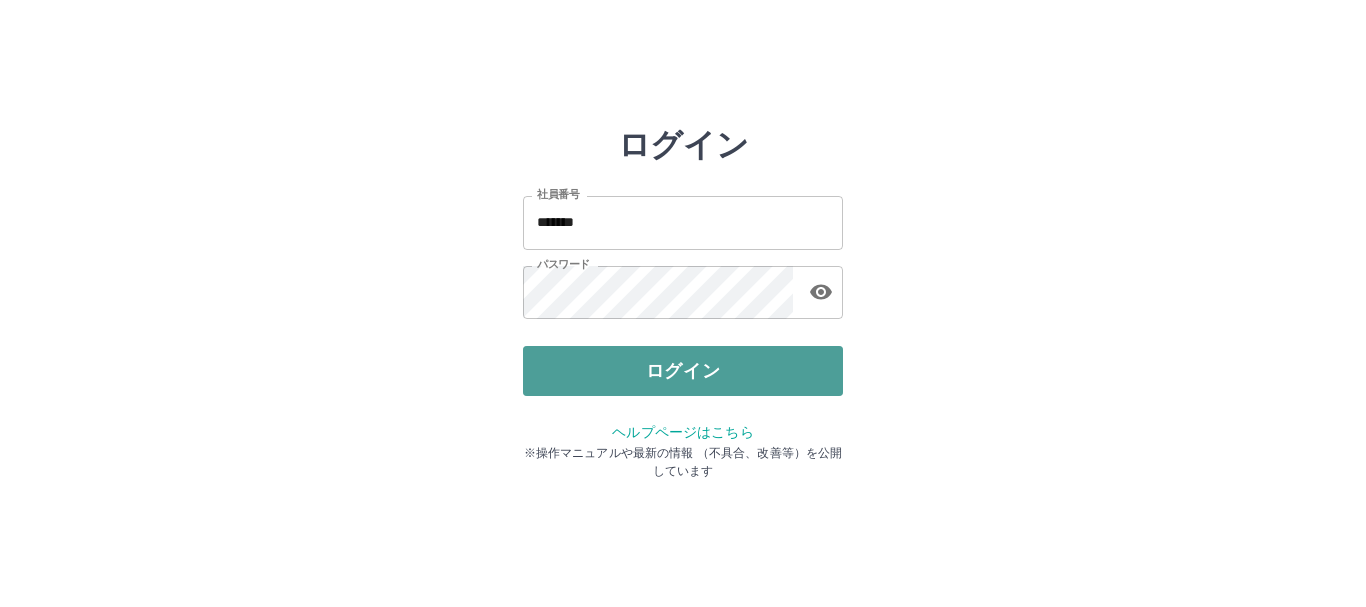 click on "ログイン" at bounding box center [683, 371] 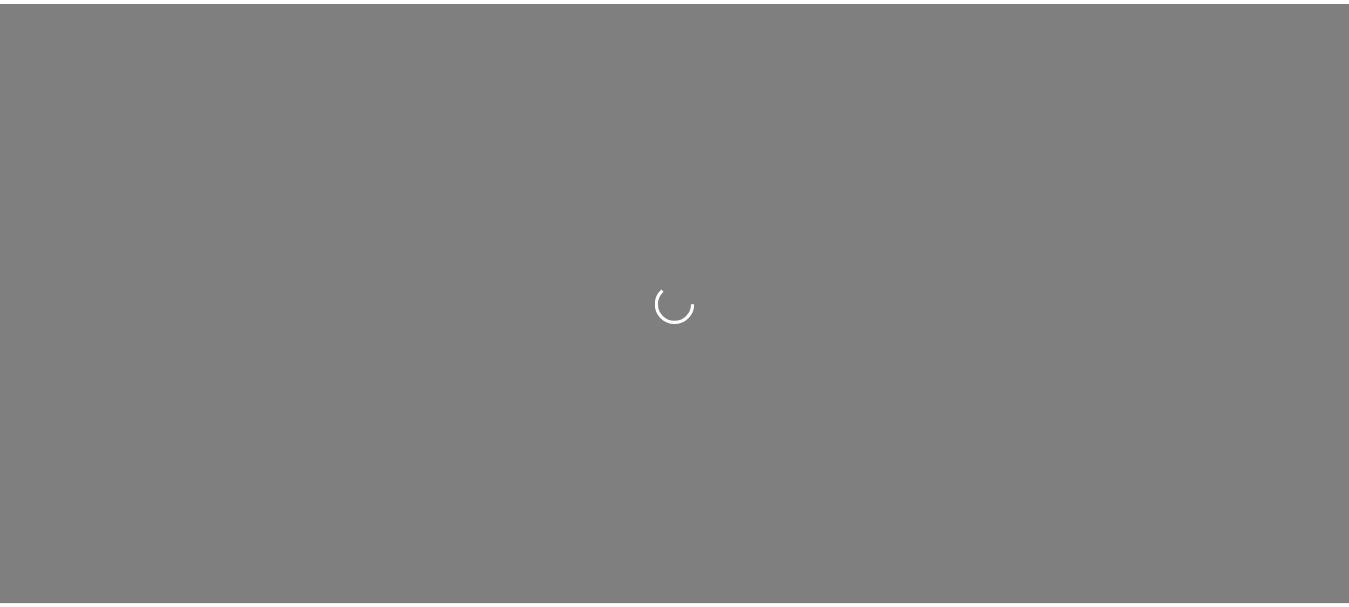 scroll, scrollTop: 0, scrollLeft: 0, axis: both 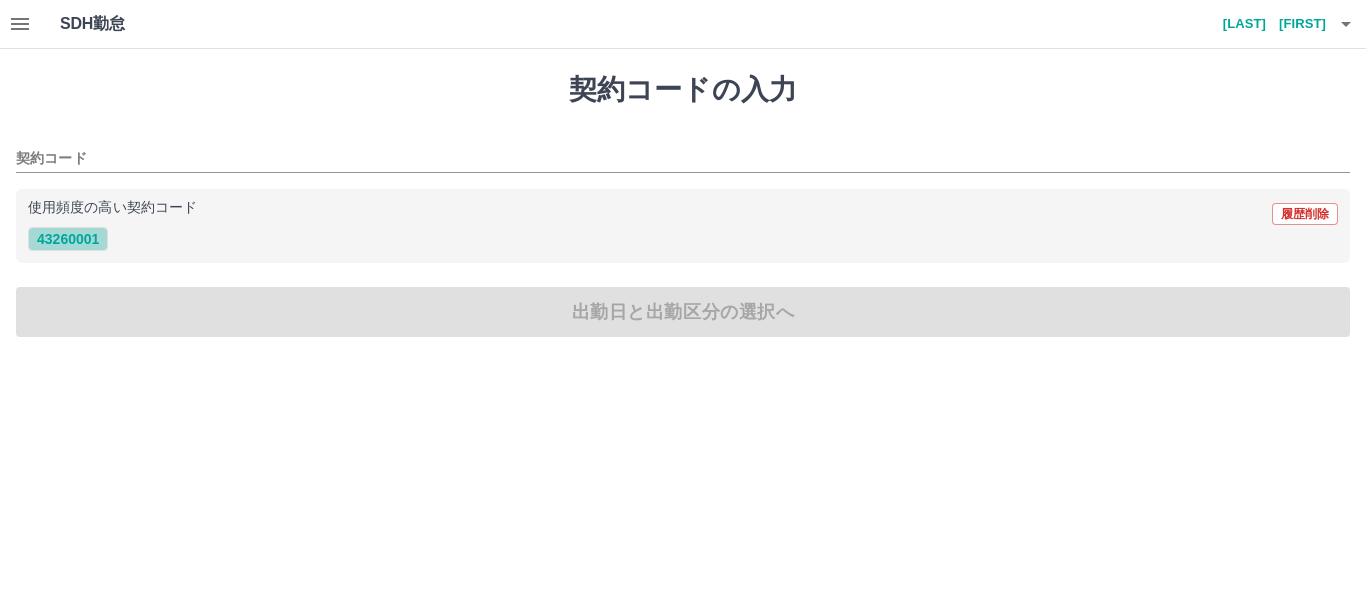 click on "43260001" at bounding box center (68, 239) 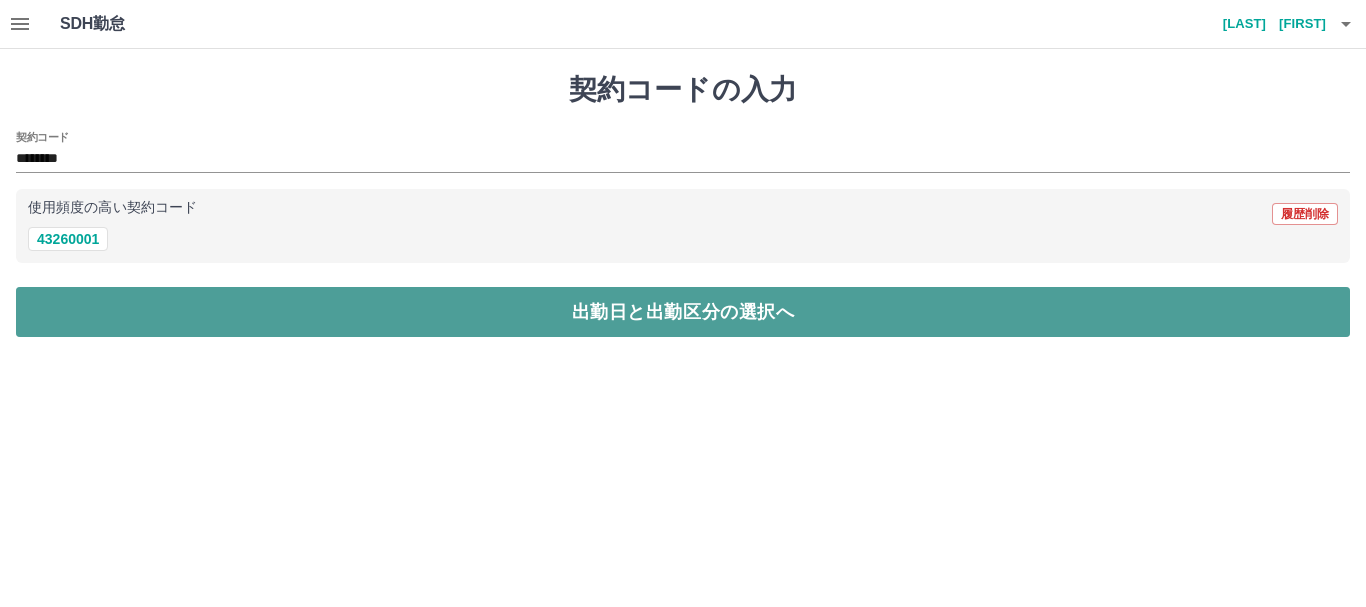click on "出勤日と出勤区分の選択へ" at bounding box center (683, 312) 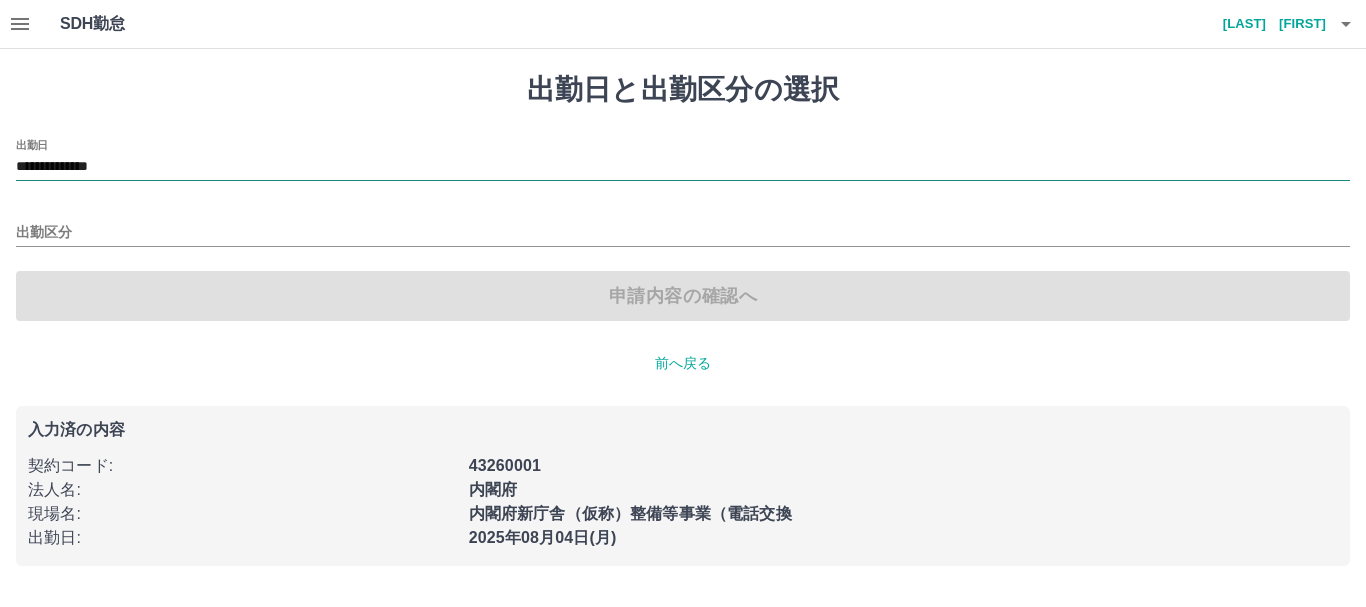 click on "**********" at bounding box center (683, 167) 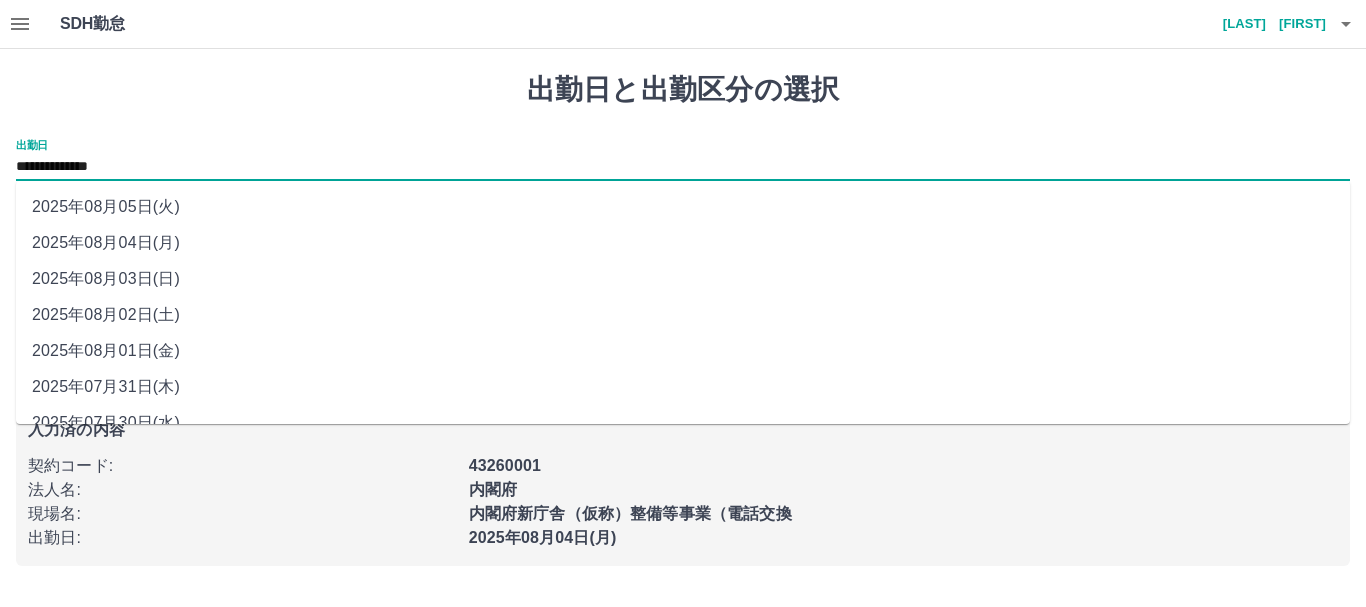 drag, startPoint x: 169, startPoint y: 347, endPoint x: 188, endPoint y: 352, distance: 19.646883 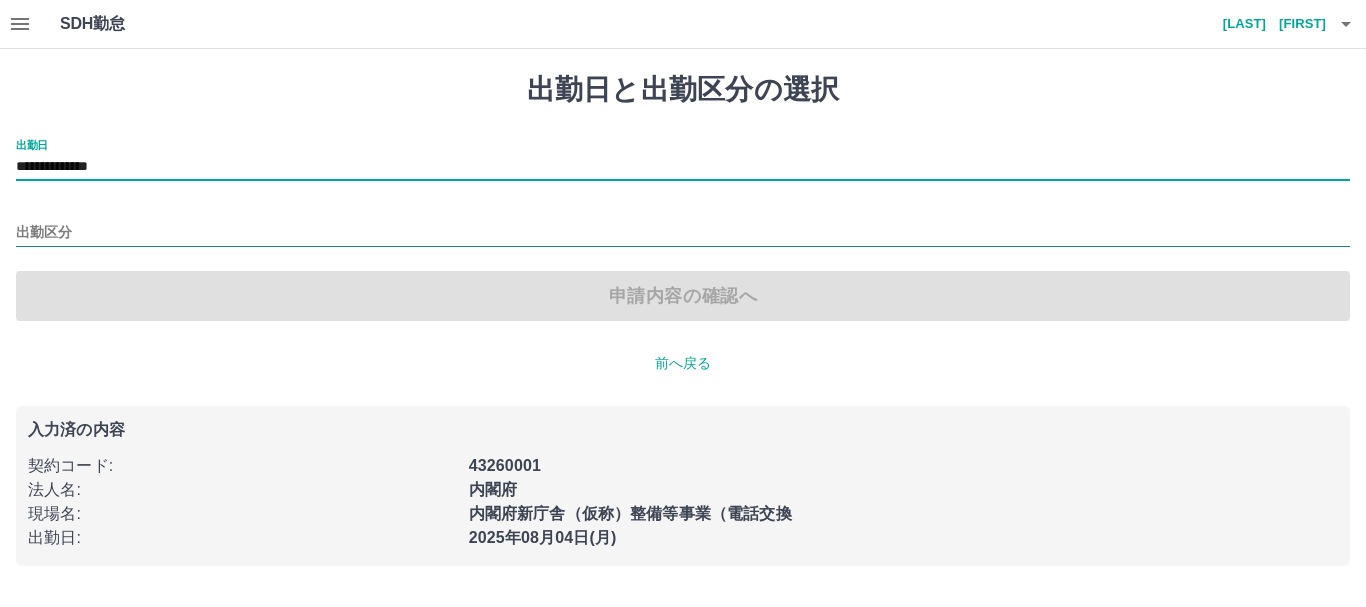 click on "出勤区分" at bounding box center (683, 233) 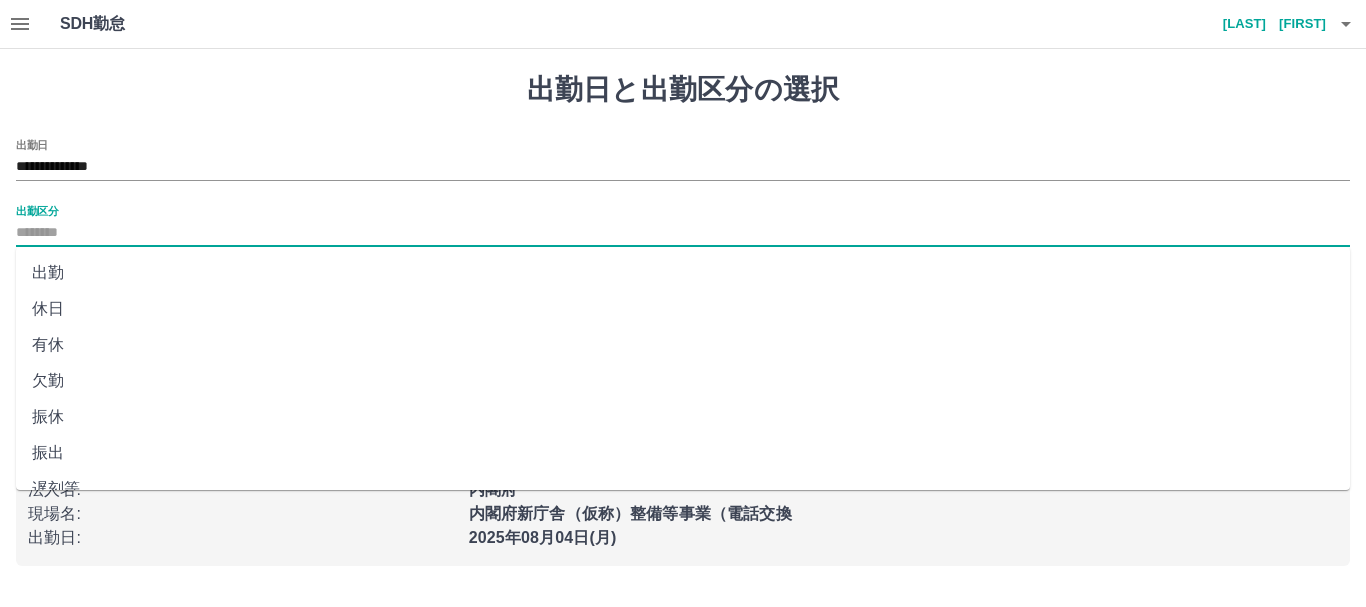 click on "出勤" at bounding box center [683, 273] 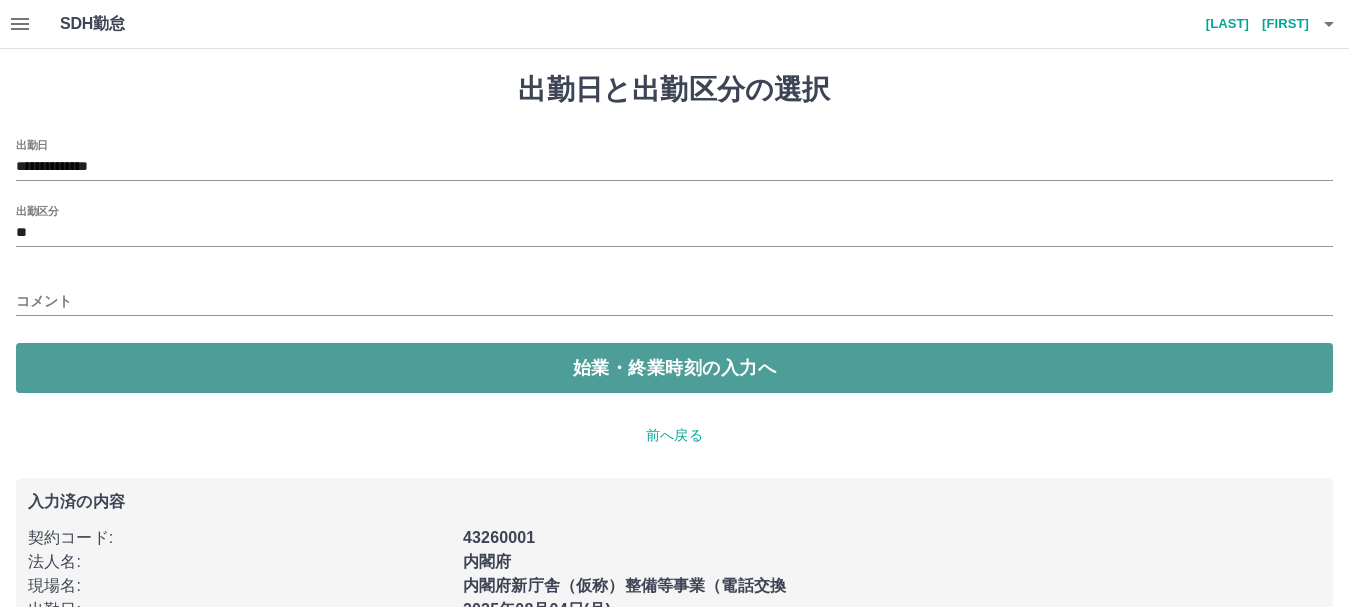 click on "始業・終業時刻の入力へ" at bounding box center [674, 368] 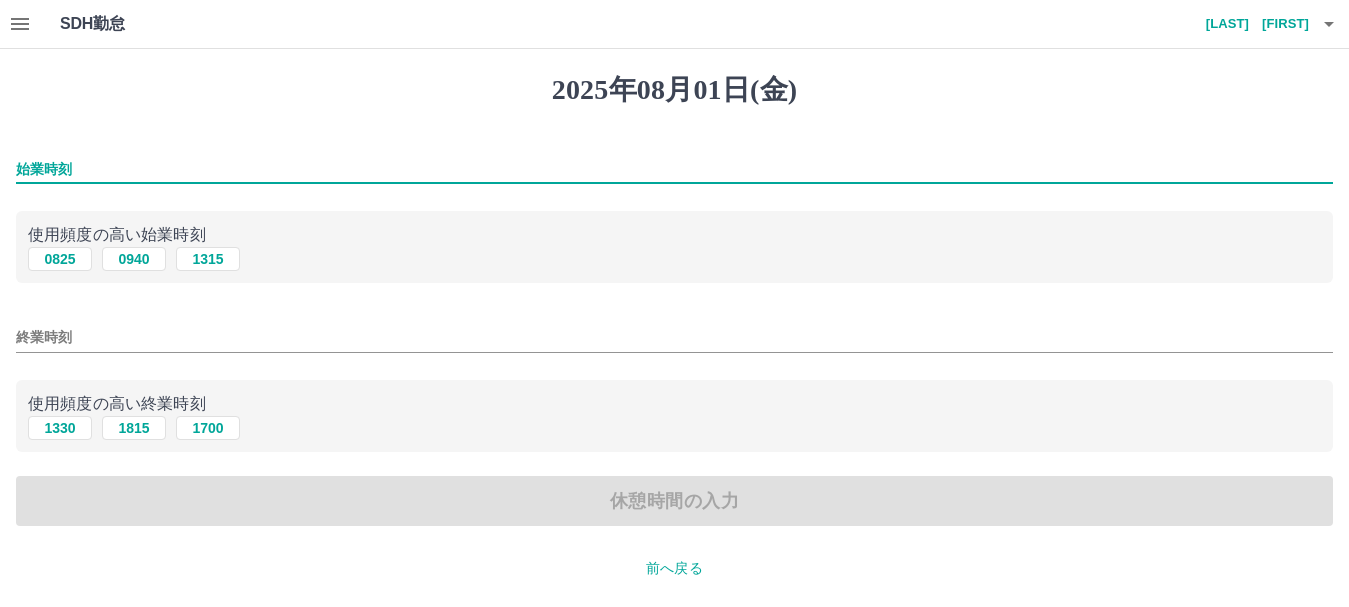 click on "始業時刻" at bounding box center (674, 169) 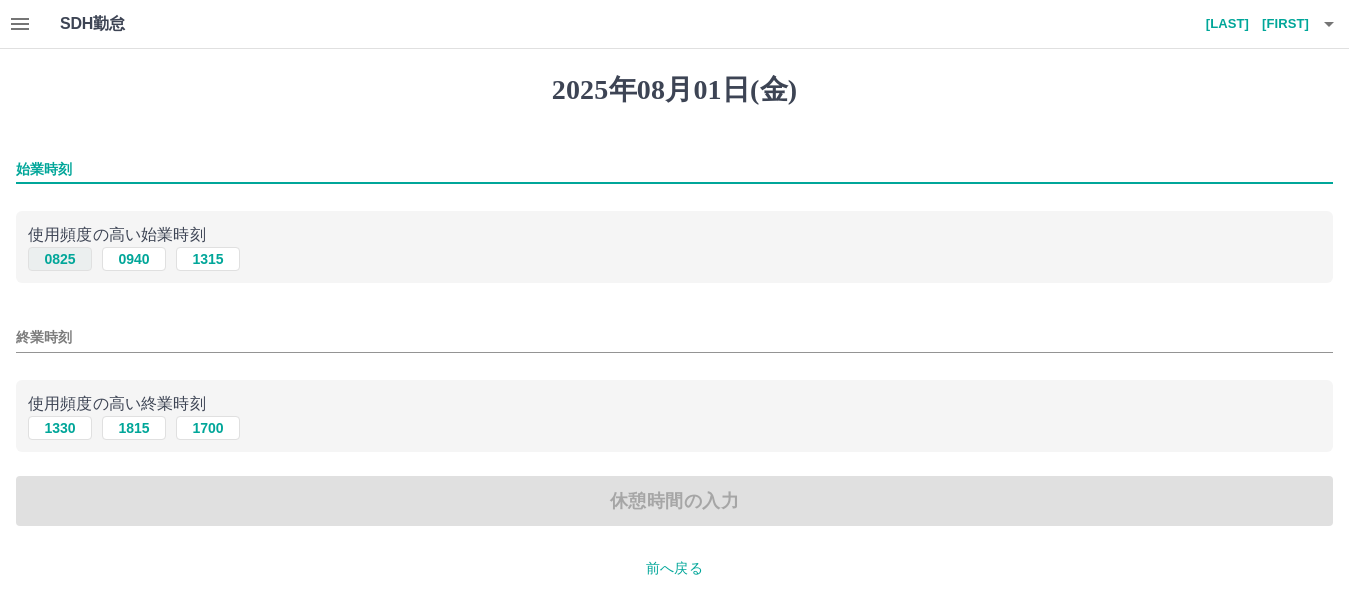 click on "0825" at bounding box center [60, 259] 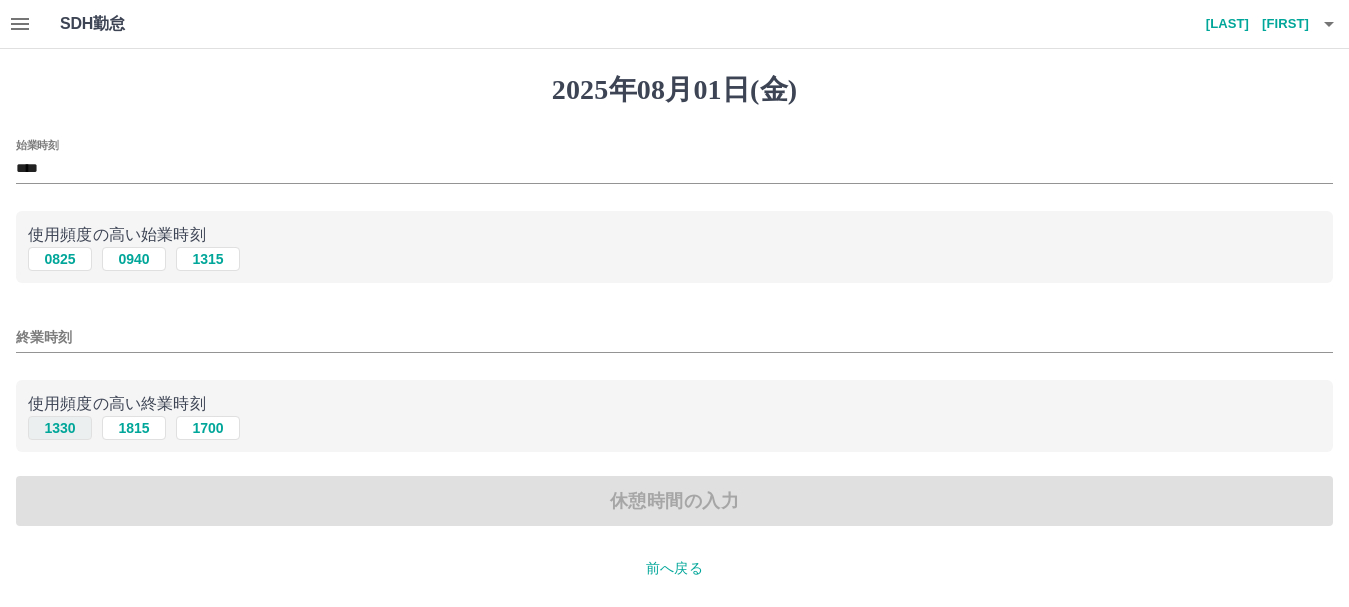 drag, startPoint x: 57, startPoint y: 427, endPoint x: 78, endPoint y: 435, distance: 22.472204 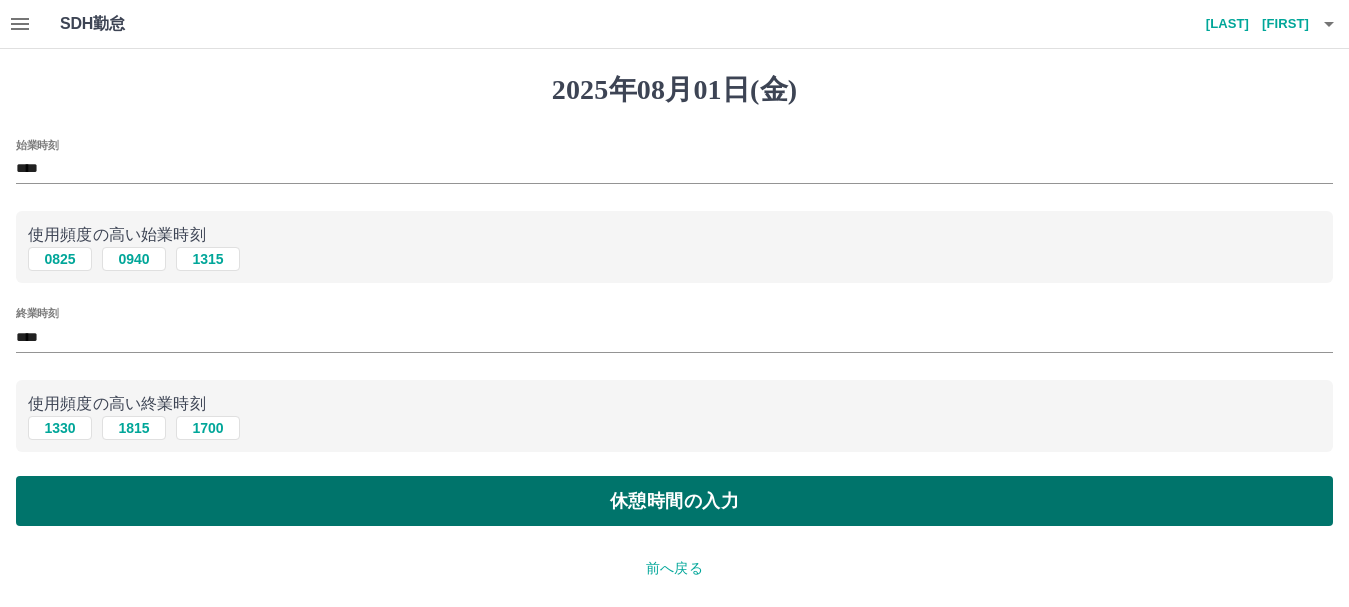 click on "休憩時間の入力" at bounding box center [674, 501] 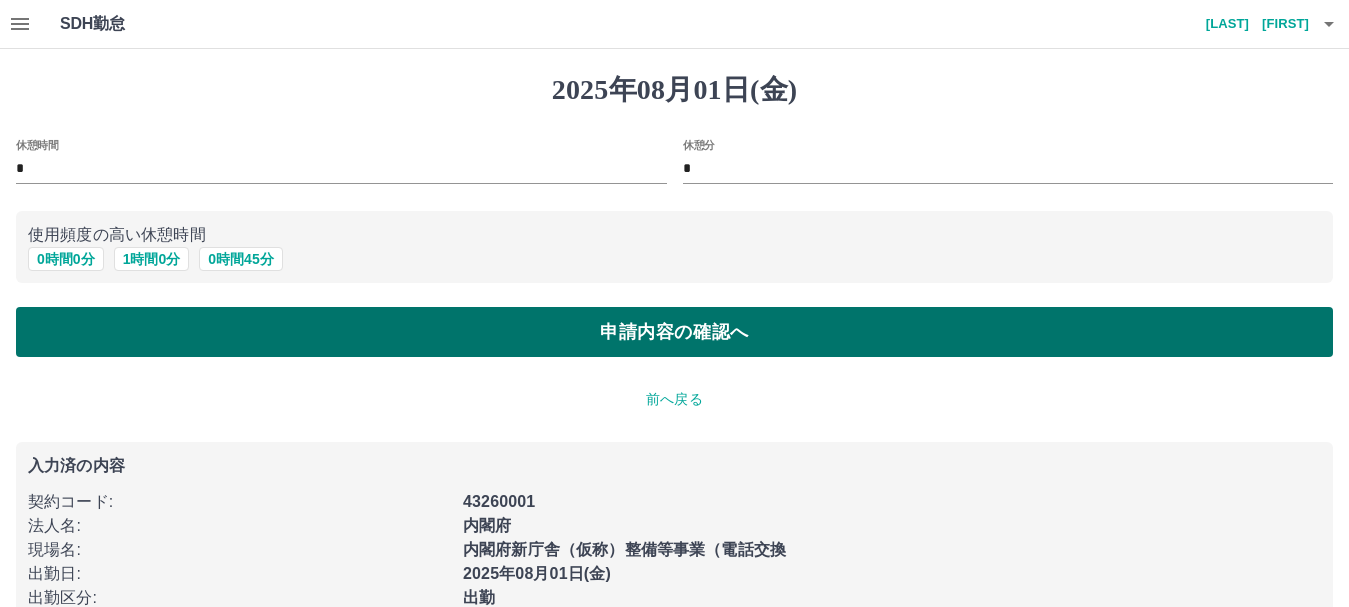 click on "申請内容の確認へ" at bounding box center [674, 332] 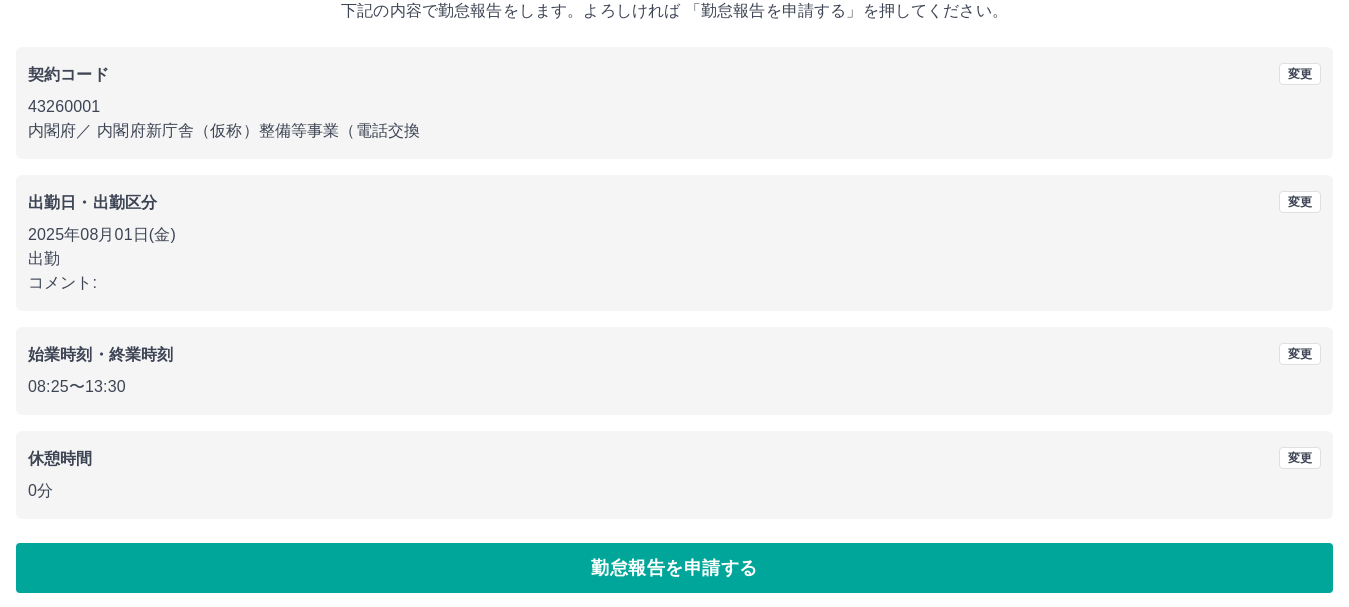 scroll, scrollTop: 142, scrollLeft: 0, axis: vertical 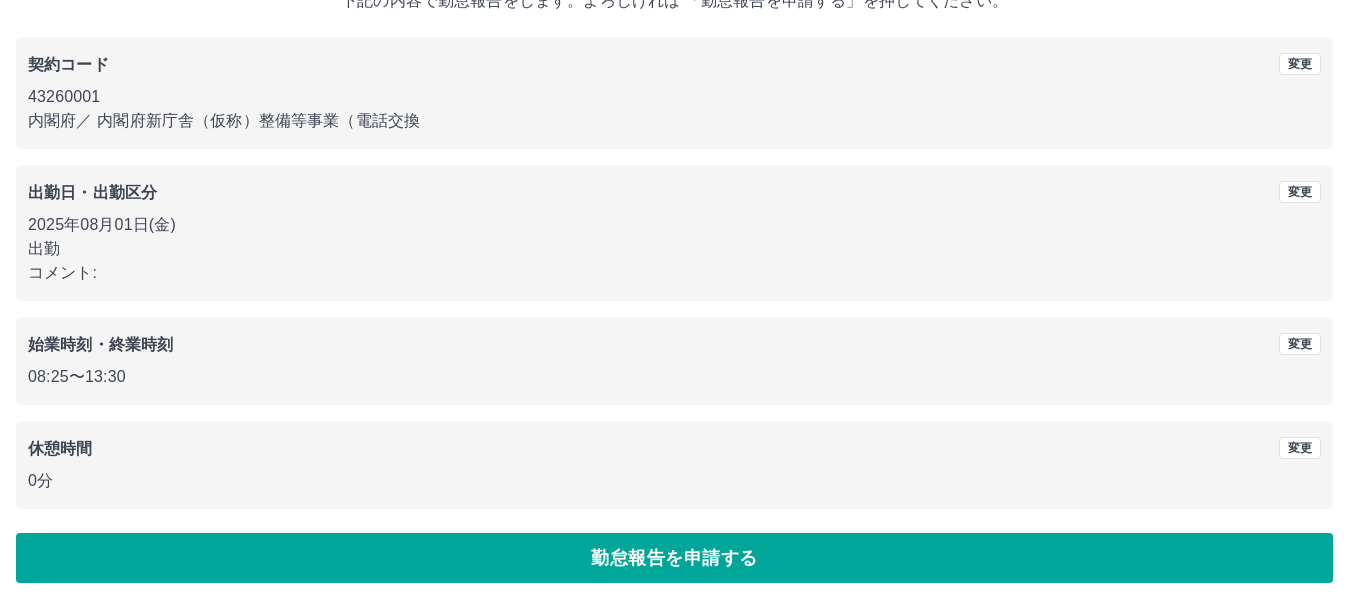 click on "勤怠報告を申請する" at bounding box center (674, 558) 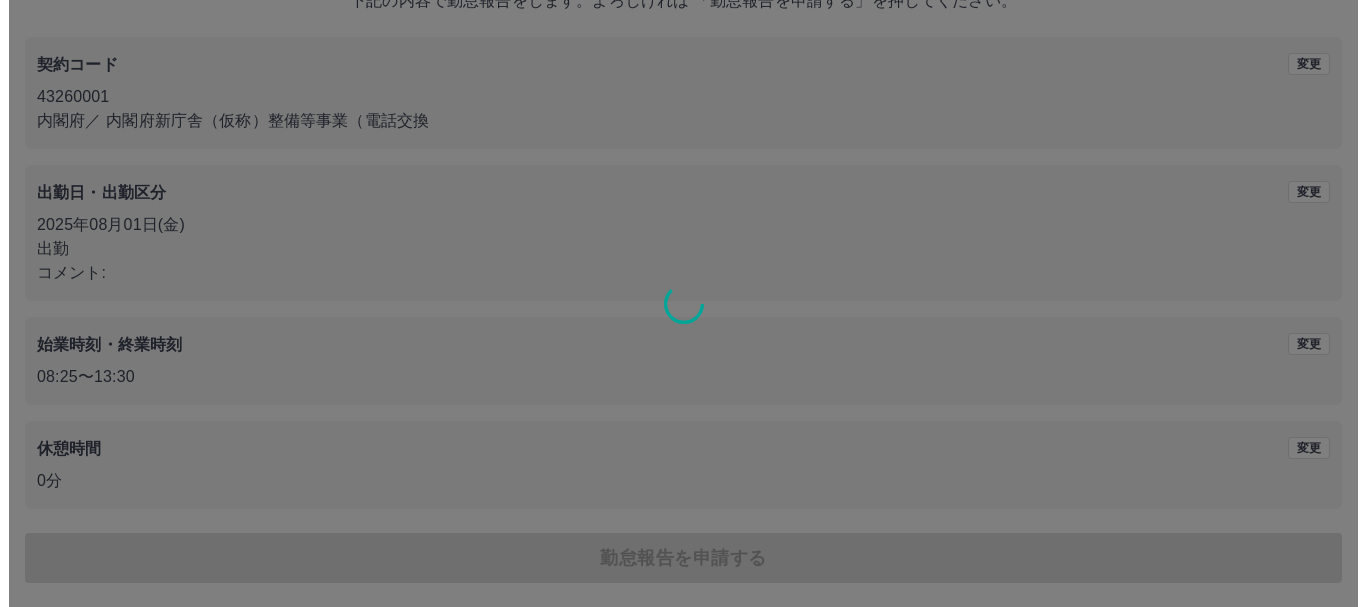 scroll, scrollTop: 0, scrollLeft: 0, axis: both 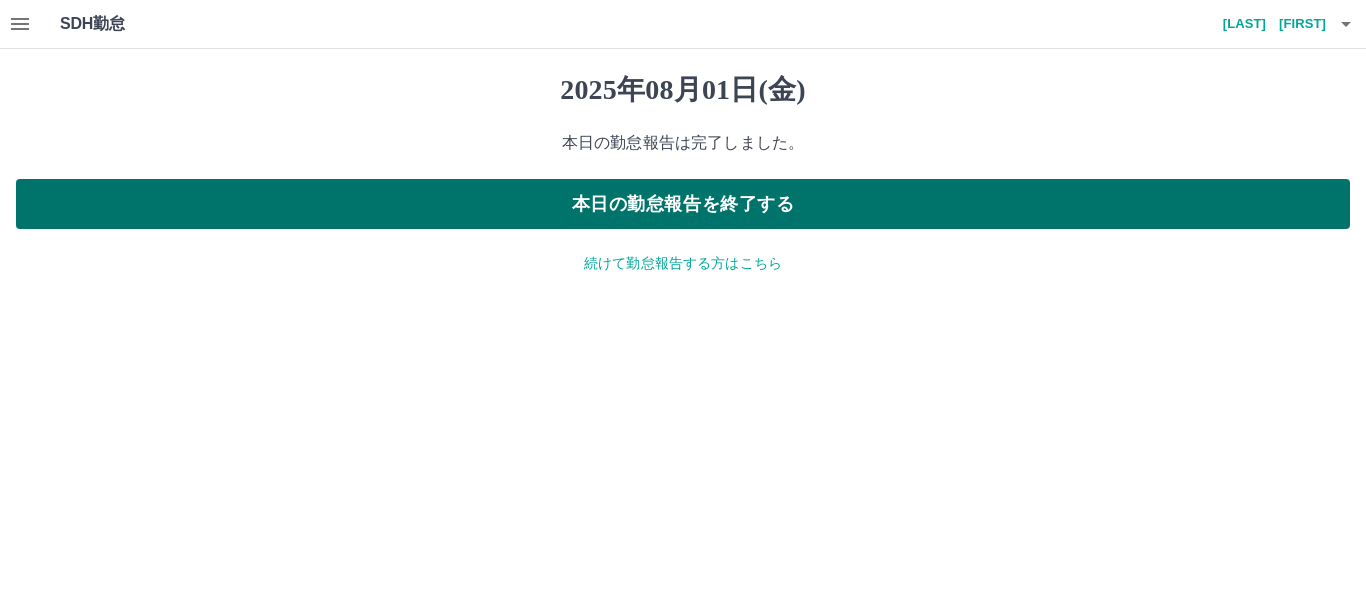 click on "本日の勤怠報告を終了する" at bounding box center (683, 204) 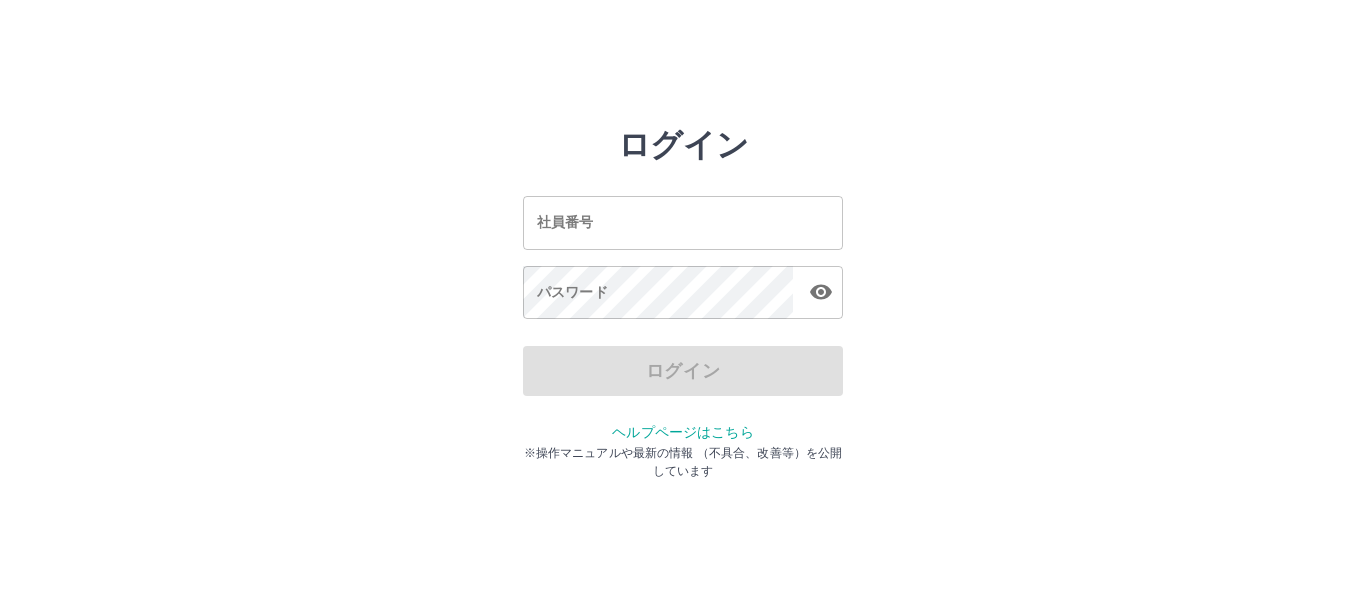 scroll, scrollTop: 0, scrollLeft: 0, axis: both 